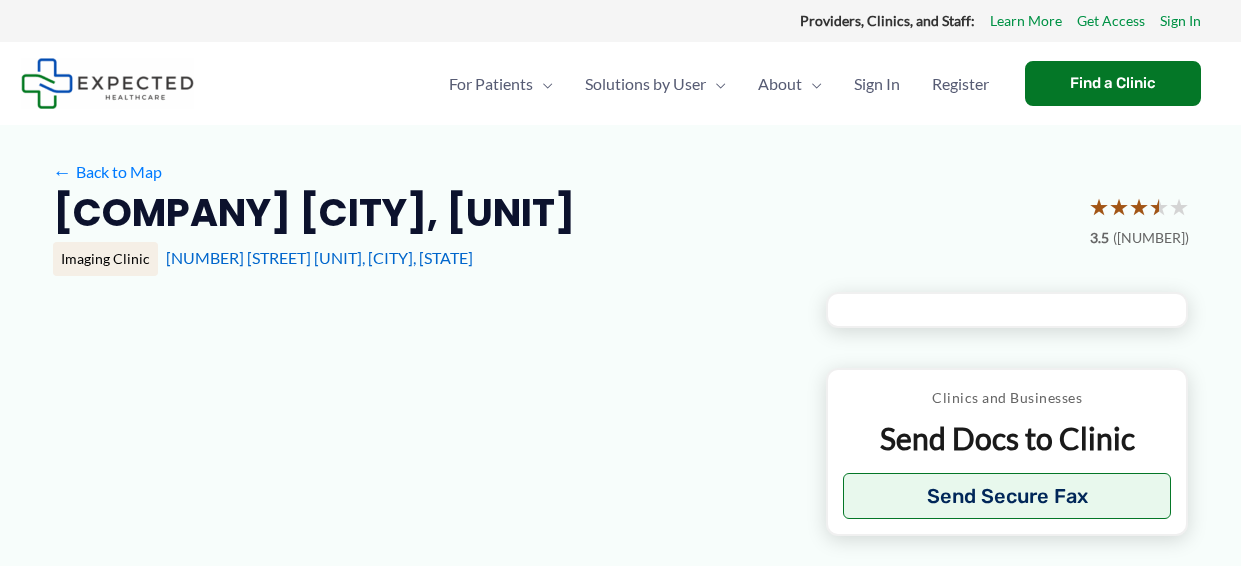 scroll, scrollTop: 0, scrollLeft: 0, axis: both 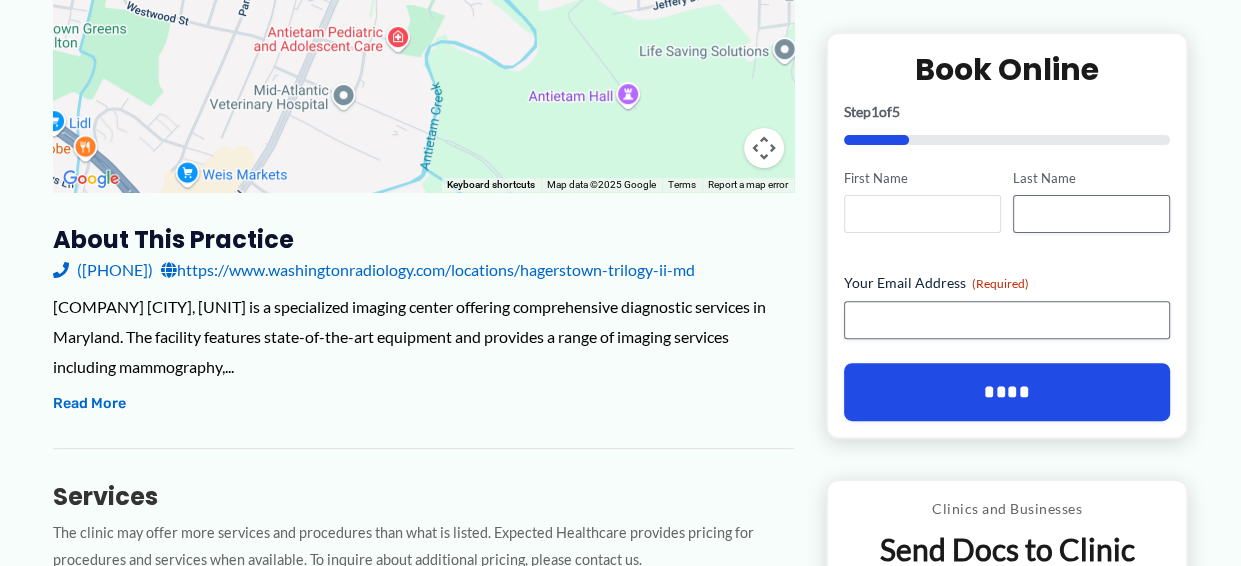 click on "First Name" at bounding box center [922, 215] 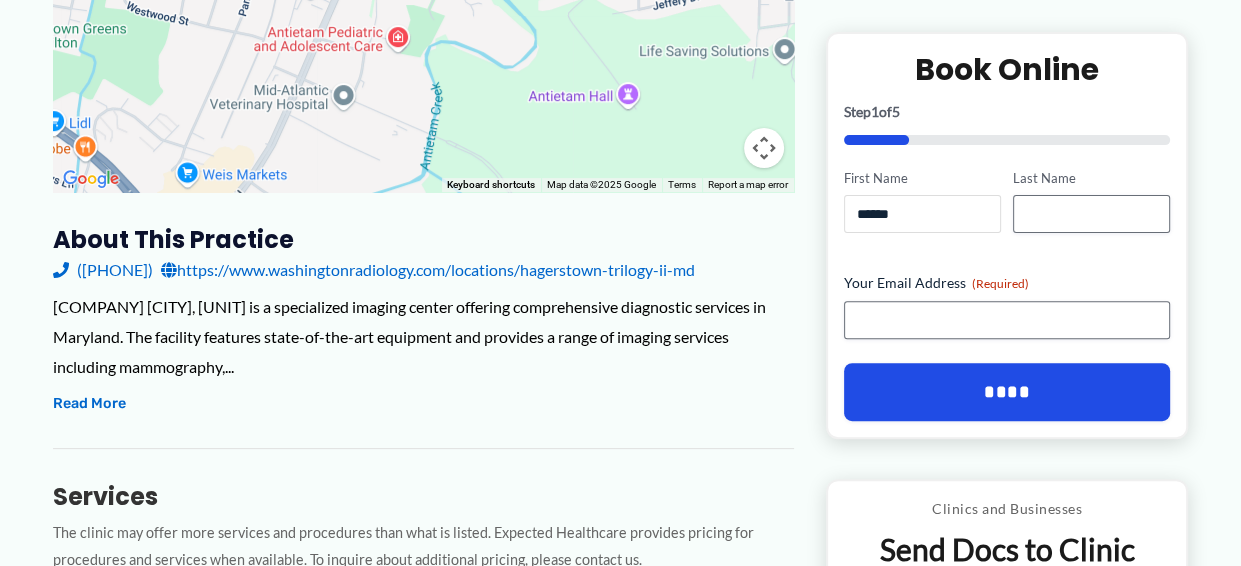 type on "**********" 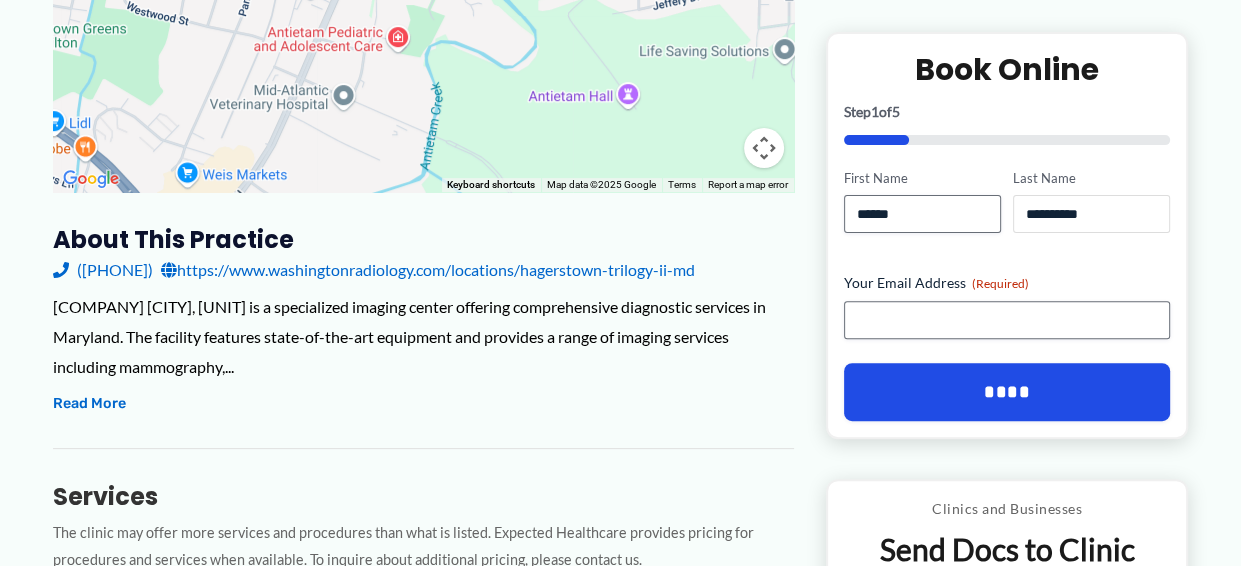 type on "**********" 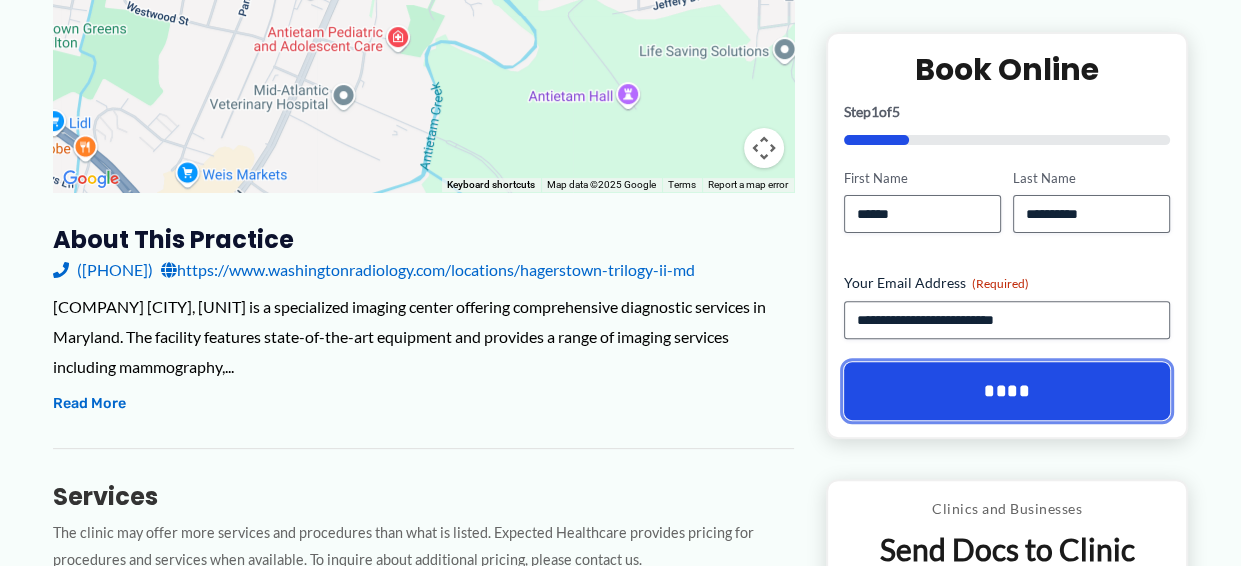 click on "****" at bounding box center (1007, 392) 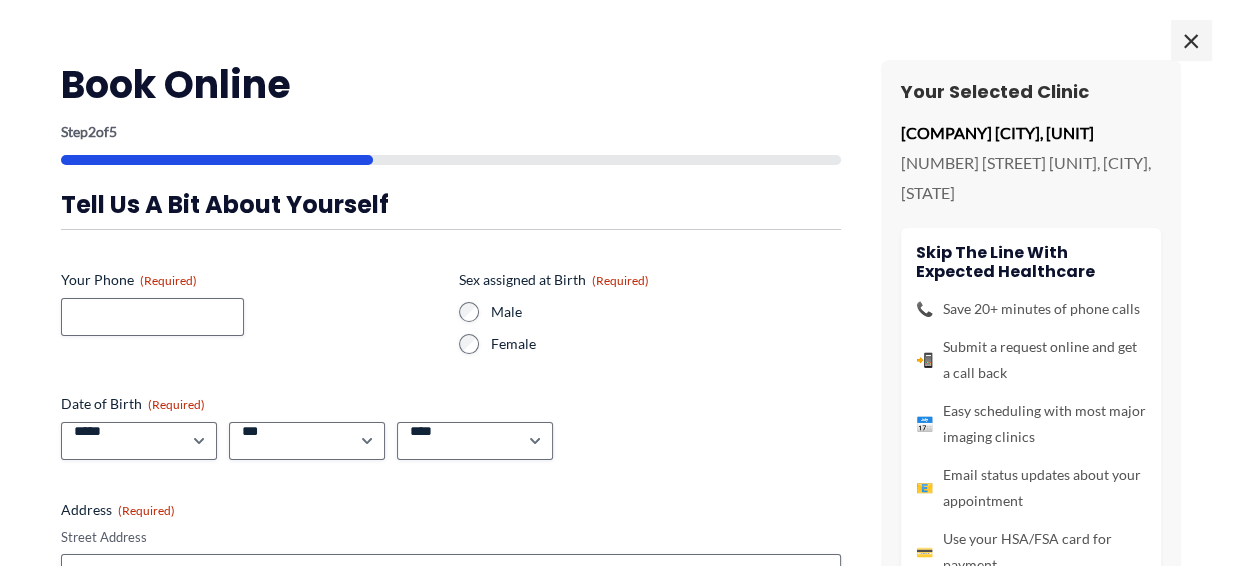 scroll, scrollTop: 460, scrollLeft: 0, axis: vertical 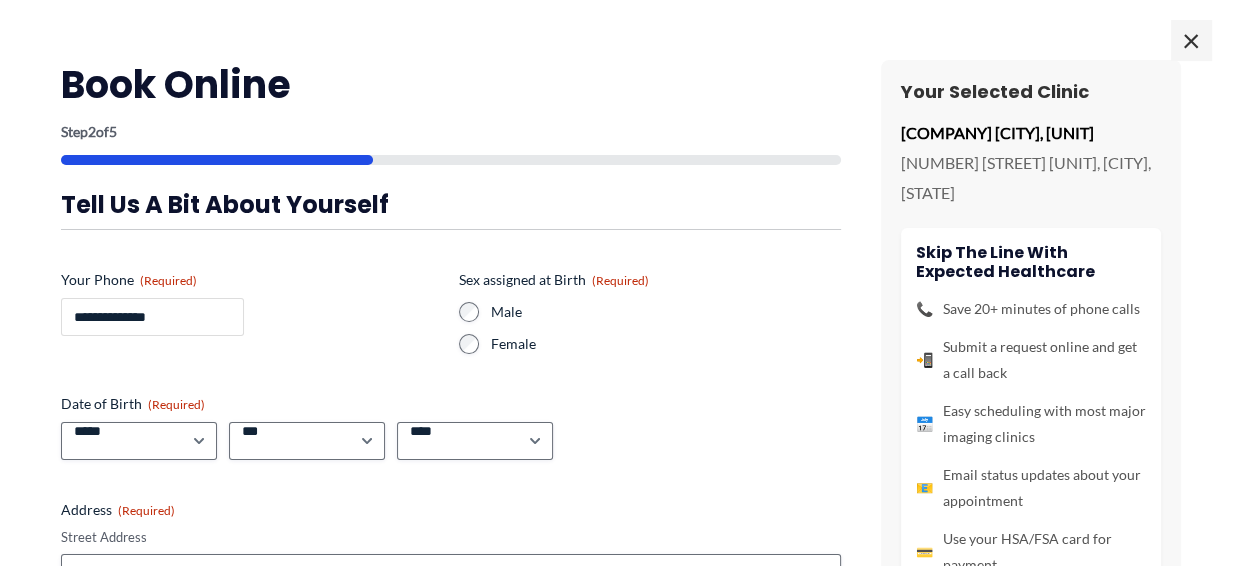 drag, startPoint x: 156, startPoint y: 319, endPoint x: 173, endPoint y: 318, distance: 17.029387 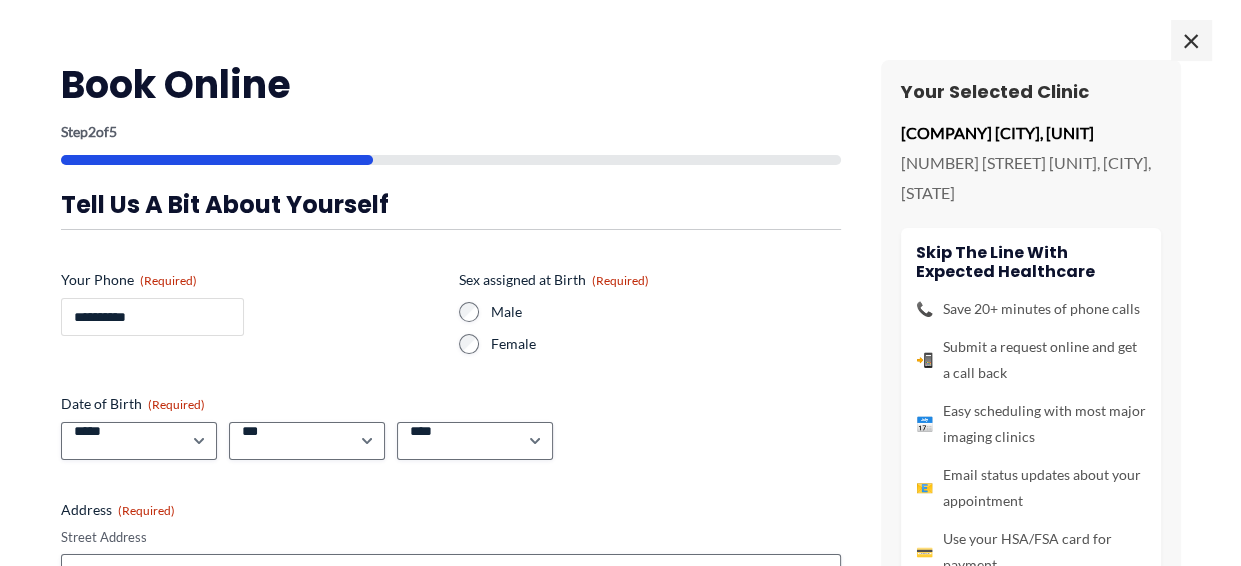 type on "**********" 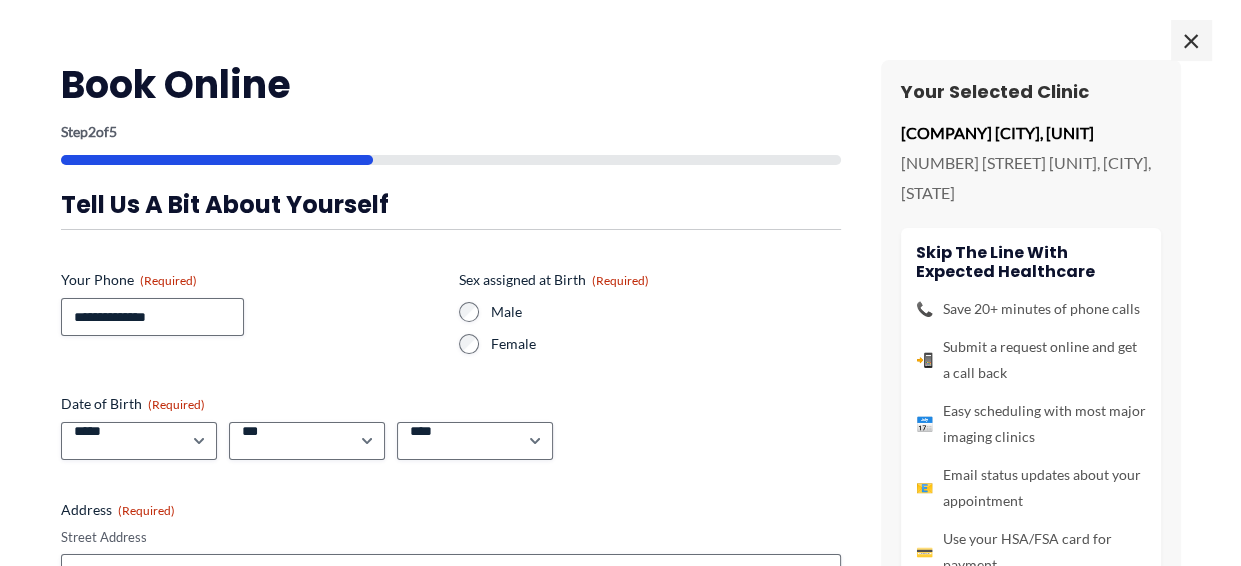 click on "Male
Female" at bounding box center [650, 328] 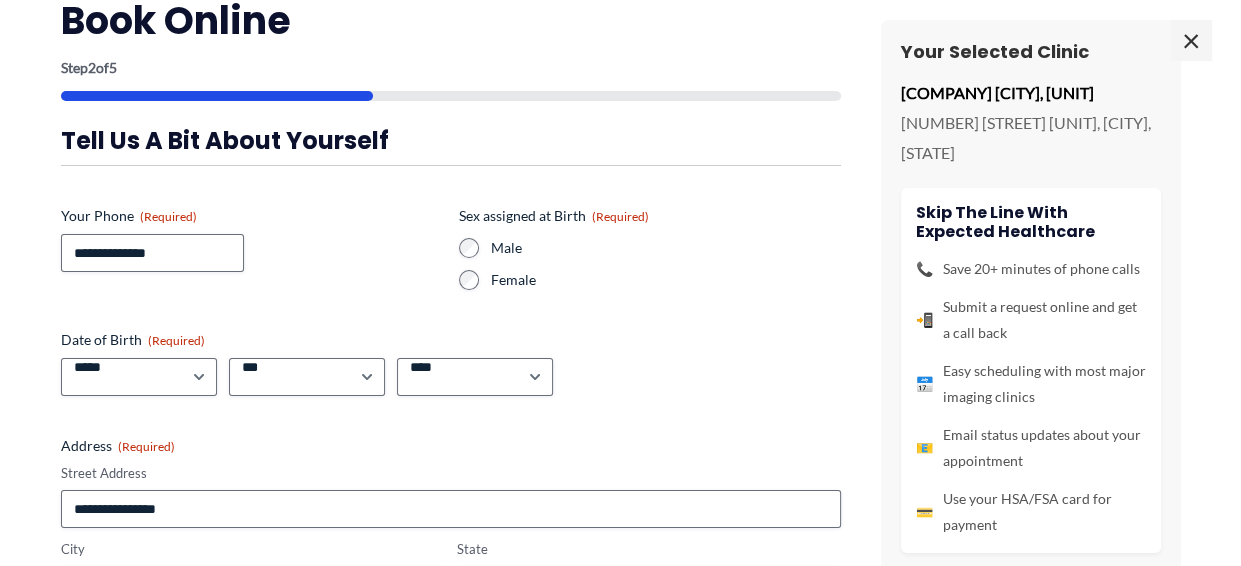 scroll, scrollTop: 100, scrollLeft: 0, axis: vertical 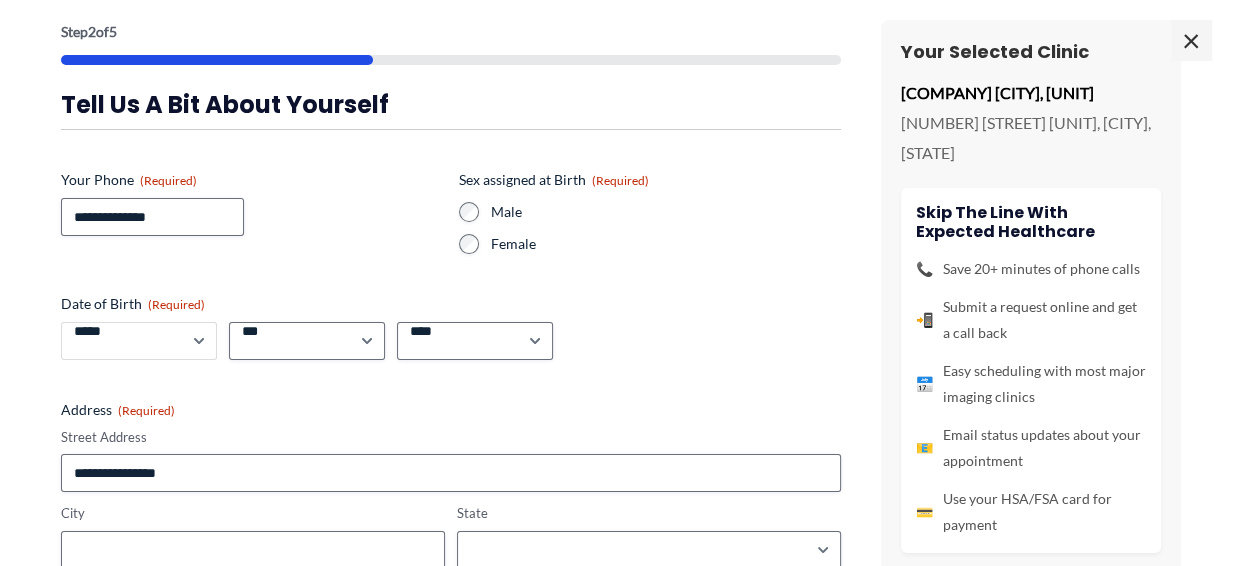 click on "***** * * * * * * * * * ** ** **" at bounding box center (139, 341) 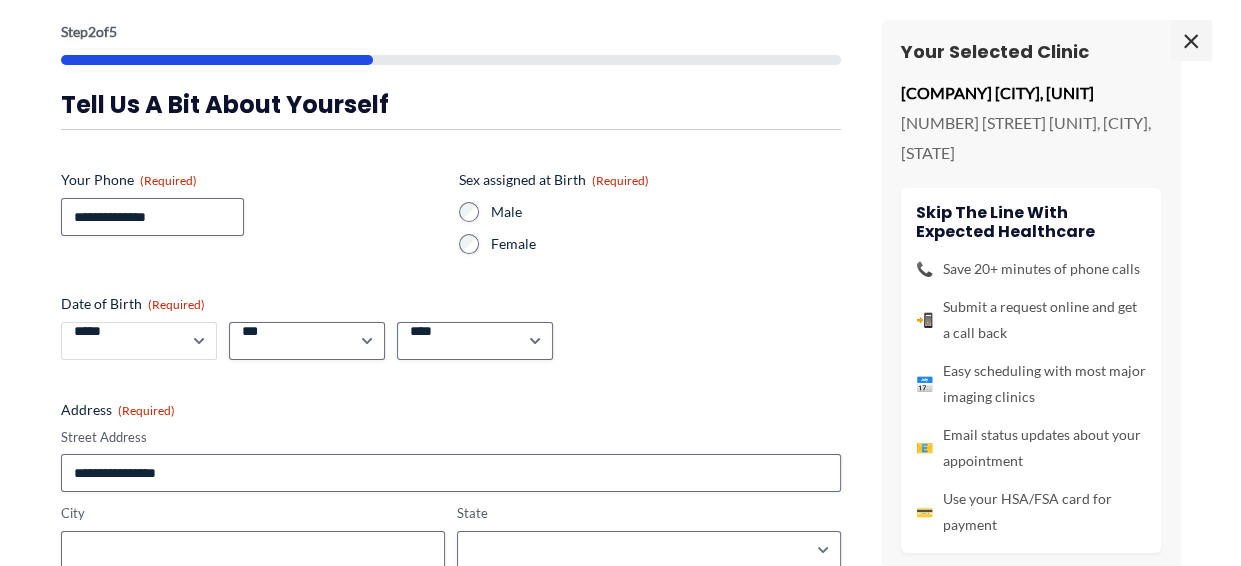 select on "*" 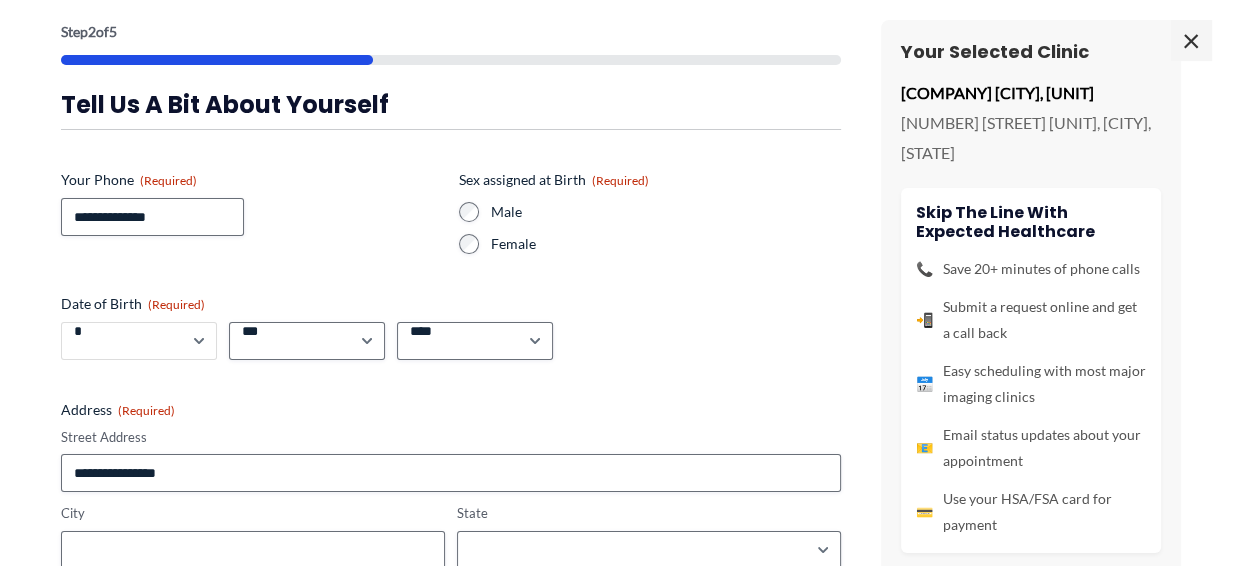 click on "***** * * * * * * * * * ** ** **" at bounding box center (139, 341) 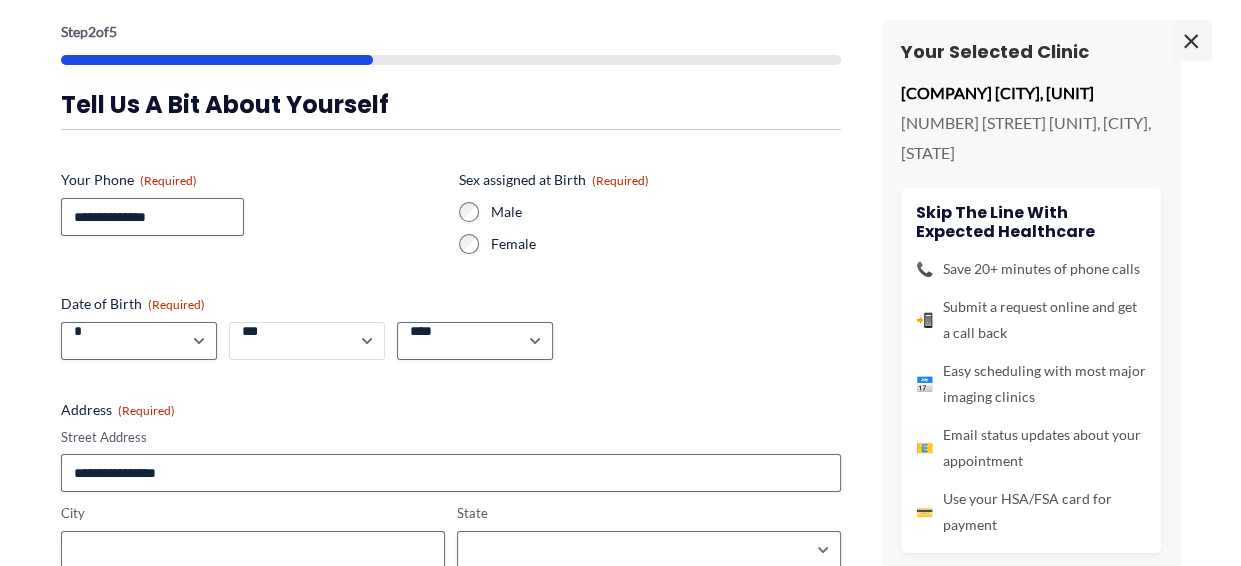 click on "*** * * * * * * * * * ** ** ** ** ** ** ** ** ** ** ** ** ** ** ** ** ** ** ** ** ** **" at bounding box center (307, 341) 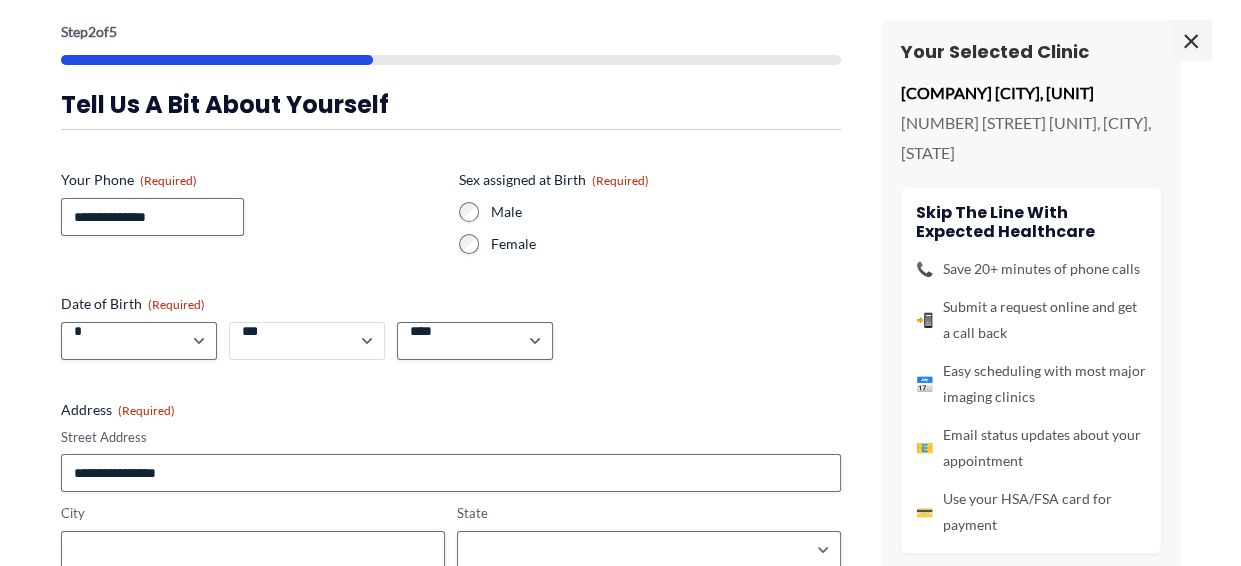 select on "**" 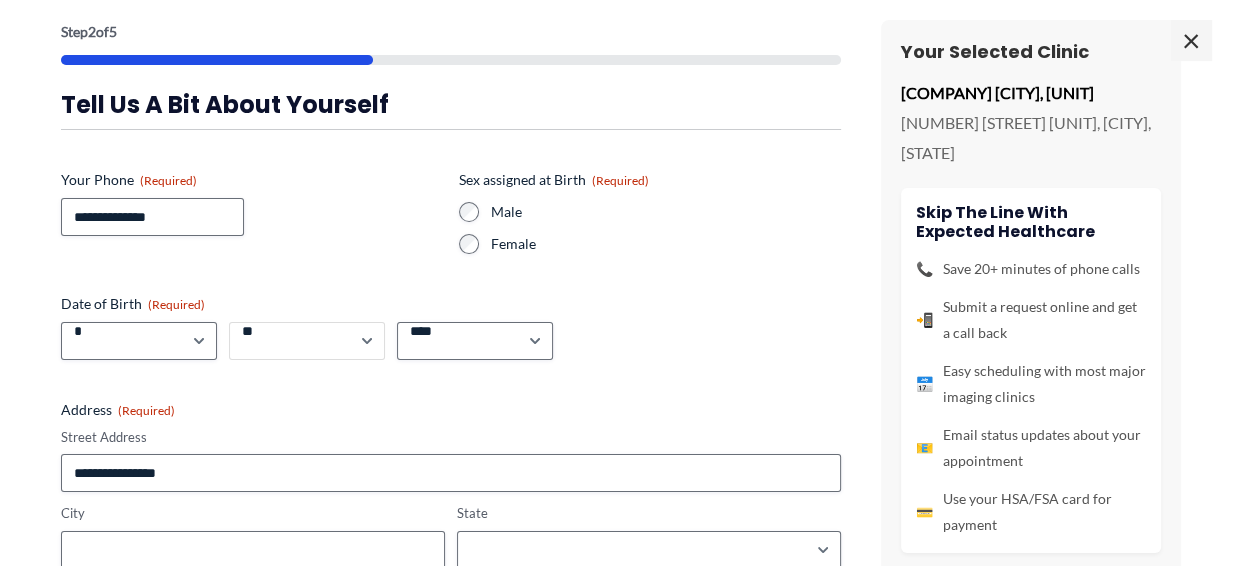 click on "*** * * * * * * * * * ** ** ** ** ** ** ** ** ** ** ** ** ** ** ** ** ** ** ** ** ** **" at bounding box center (307, 341) 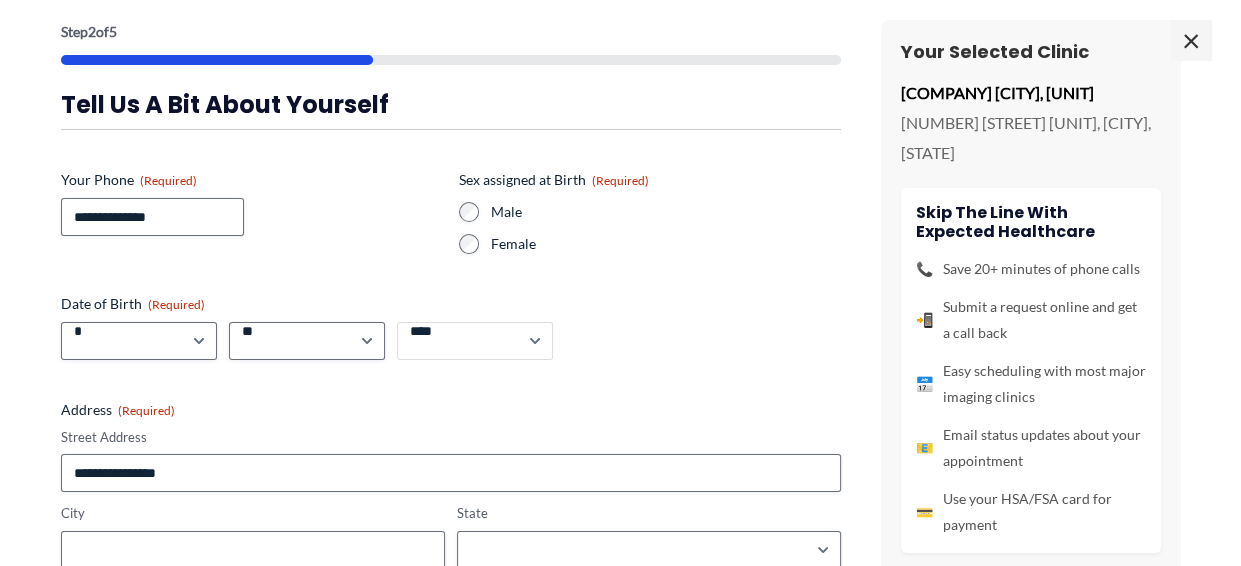 click on "**** **** **** **** **** **** **** **** **** **** **** **** **** **** **** **** **** **** **** **** **** **** **** **** **** **** **** **** **** **** **** **** **** **** **** **** **** **** **** **** **** **** **** **** **** **** **** **** **** **** **** **** **** **** **** **** **** **** **** **** **** **** **** **** **** **** **** **** **** **** **** **** **** **** **** **** **** **** **** **** **** **** **** **** **** **** **** **** **** **** **** **** **** **** **** **** **** **** **** **** **** **** **** **** **** **** **** ****" at bounding box center (475, 341) 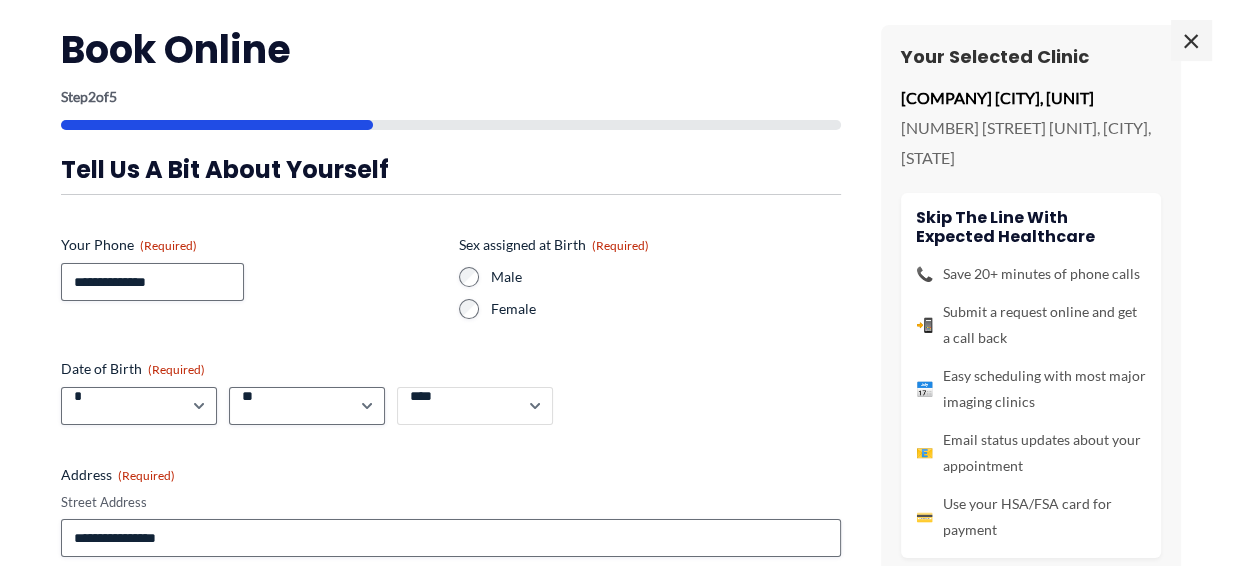 scroll, scrollTop: 0, scrollLeft: 0, axis: both 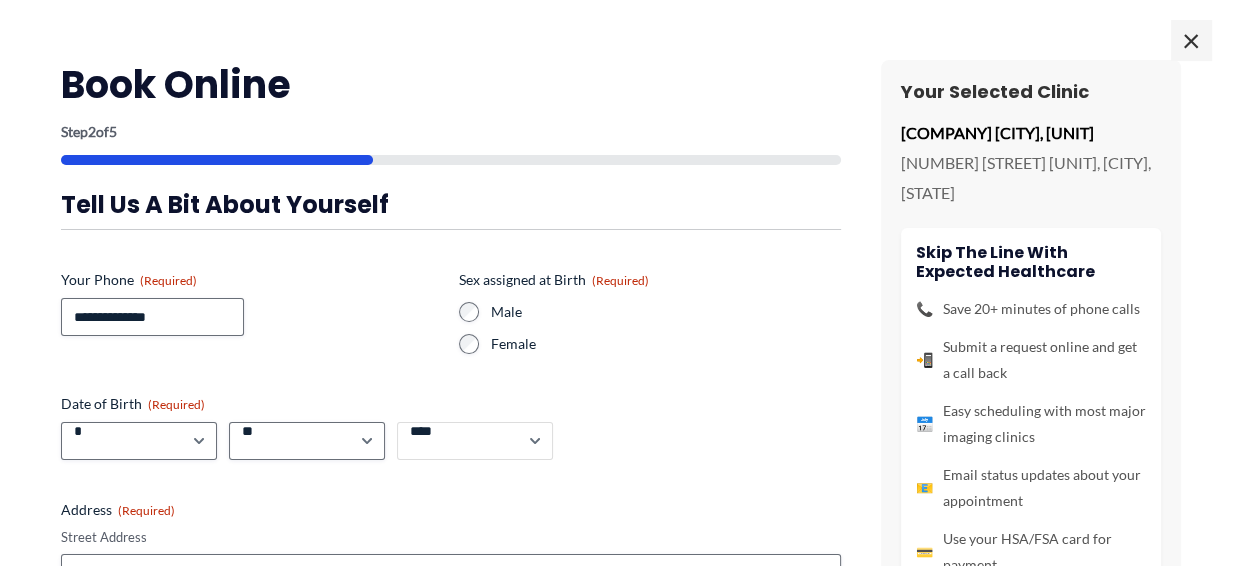 drag, startPoint x: 416, startPoint y: 427, endPoint x: 427, endPoint y: 434, distance: 13.038404 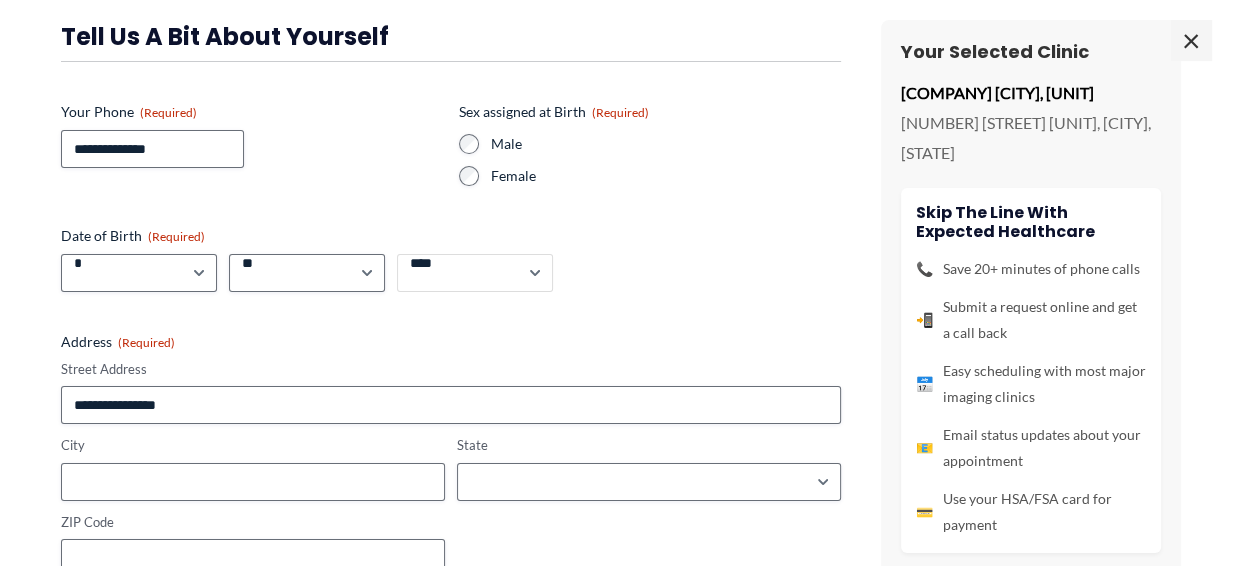 scroll, scrollTop: 200, scrollLeft: 0, axis: vertical 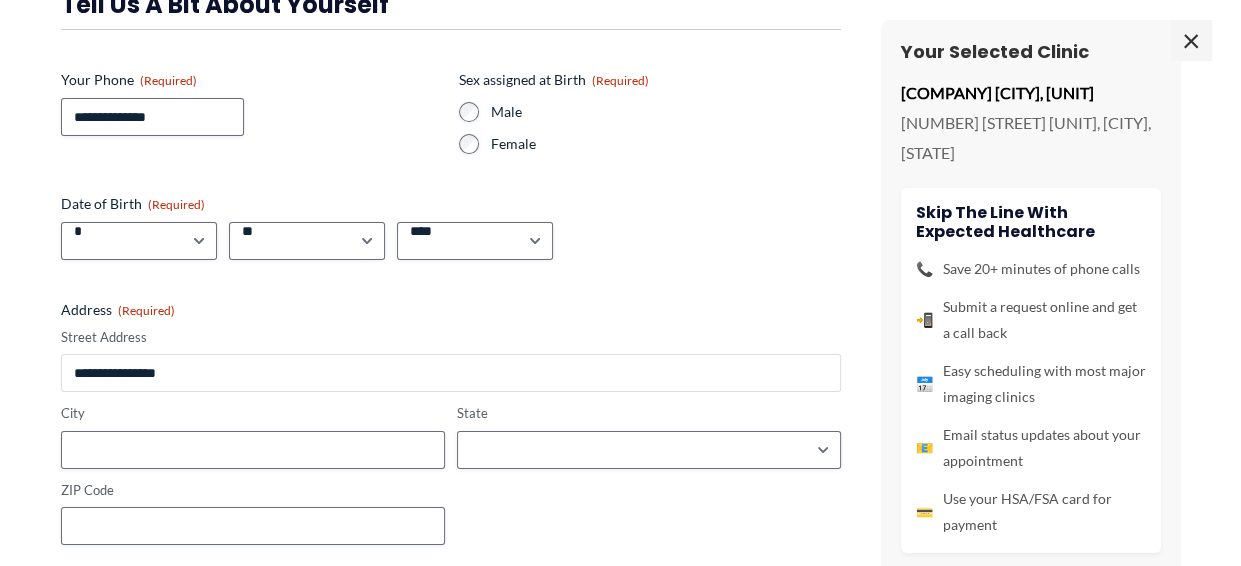click on "Street Address" at bounding box center (451, 373) 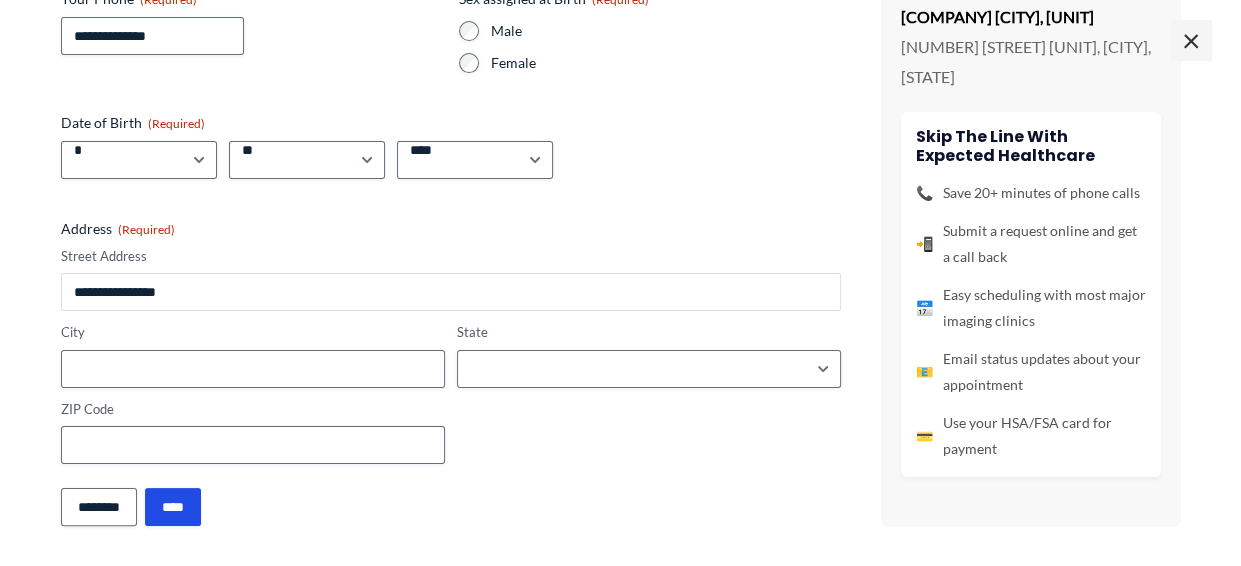 scroll, scrollTop: 460, scrollLeft: 0, axis: vertical 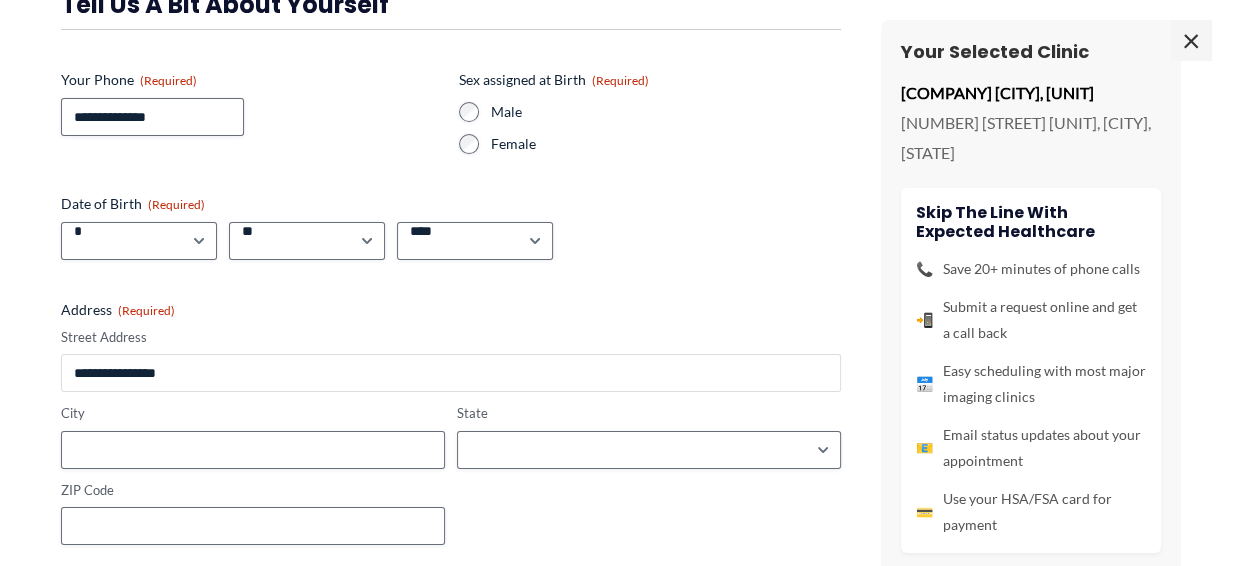 drag, startPoint x: 174, startPoint y: 378, endPoint x: 188, endPoint y: 373, distance: 14.866069 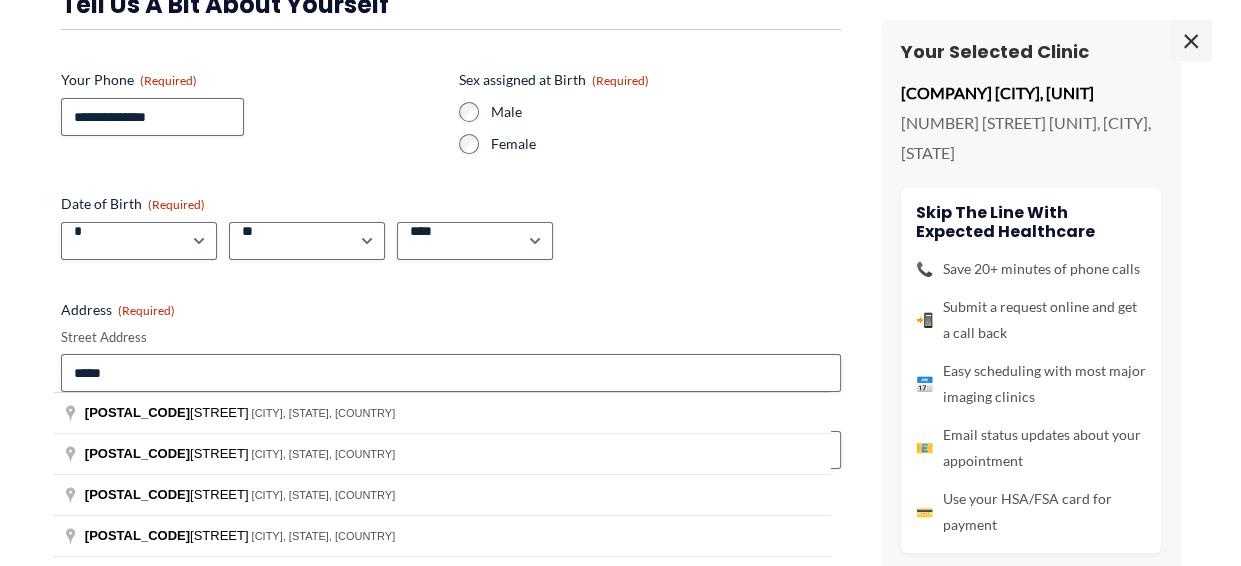 type on "**********" 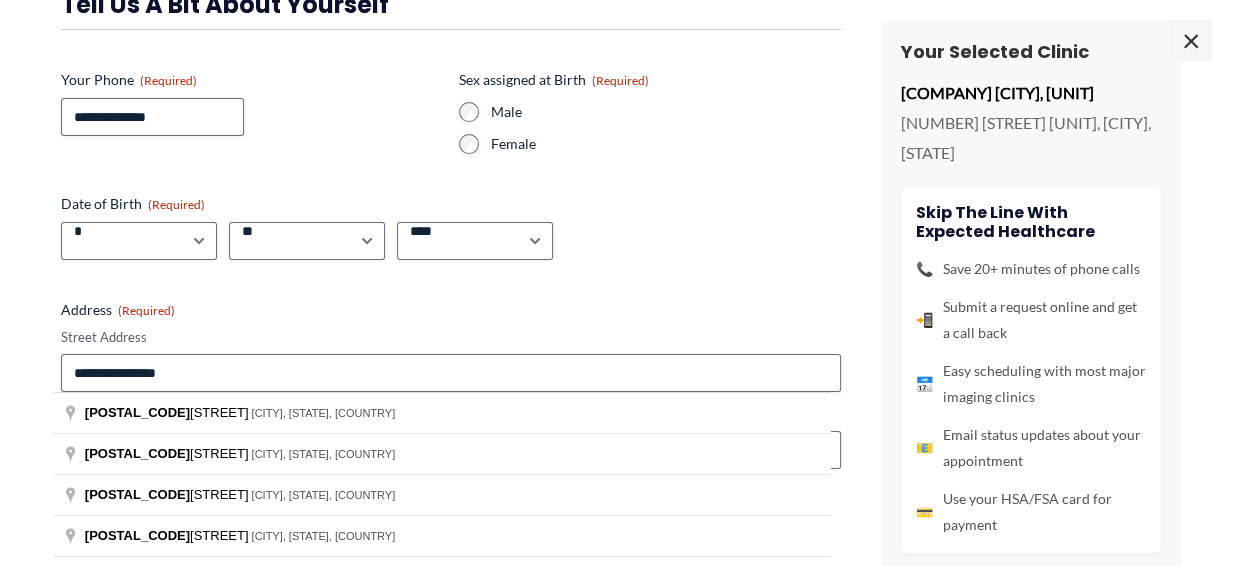 type on "**********" 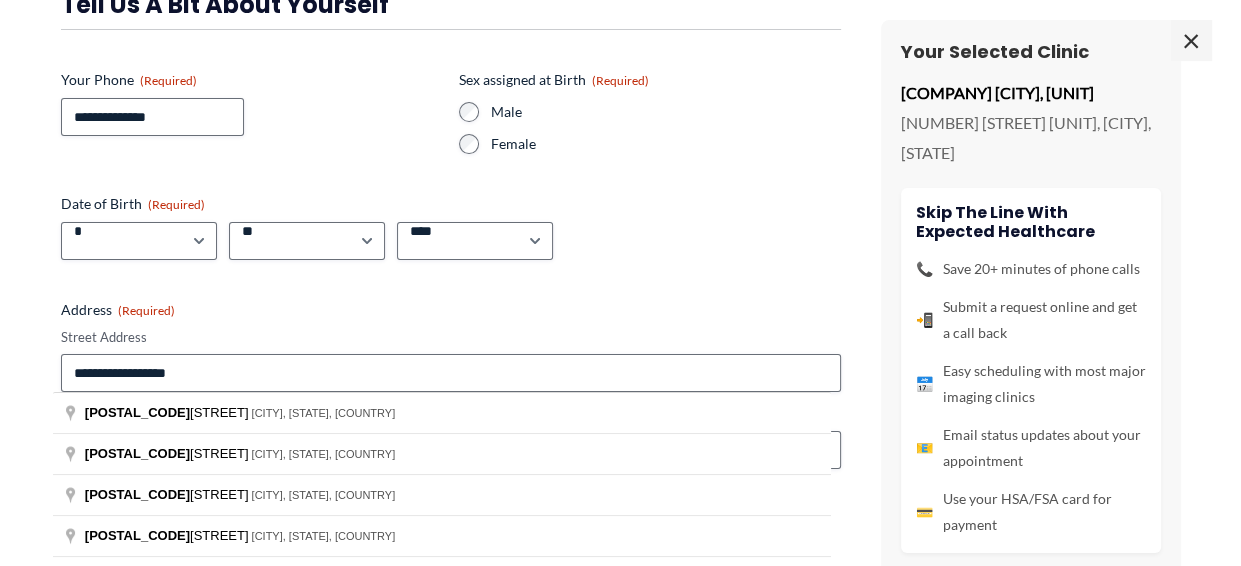 type on "**********" 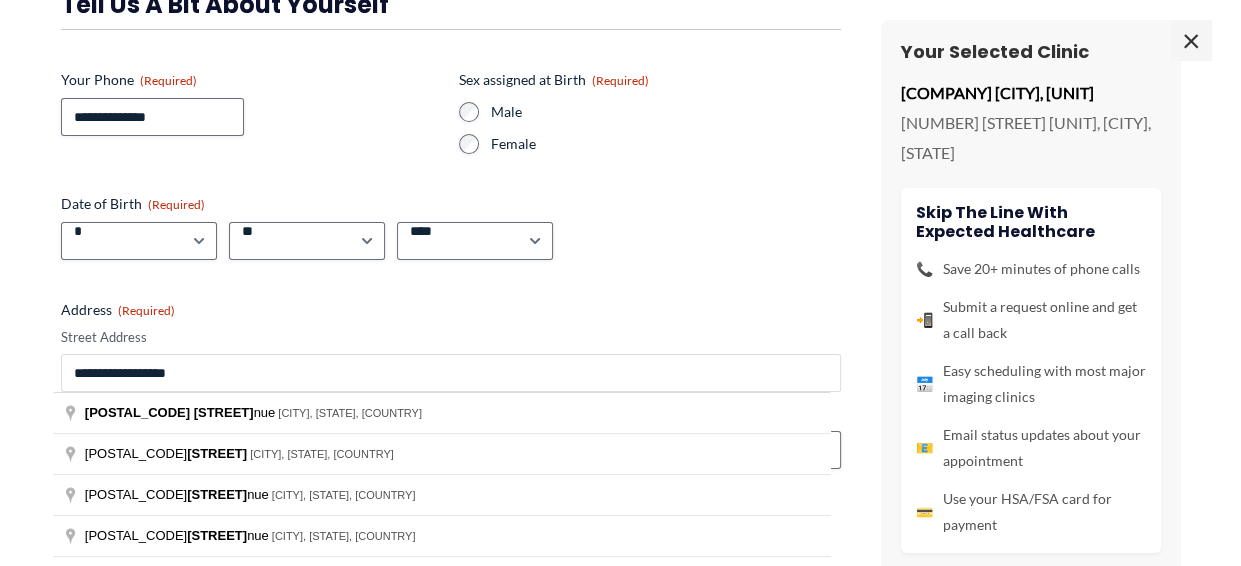 click on "**********" at bounding box center (451, 373) 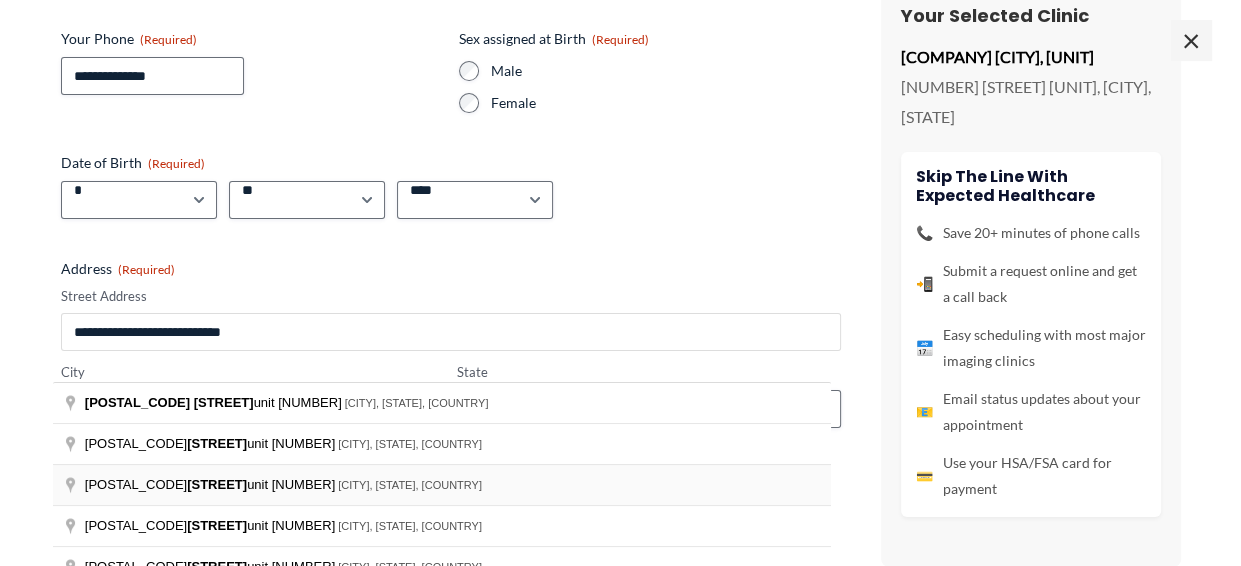 scroll, scrollTop: 281, scrollLeft: 0, axis: vertical 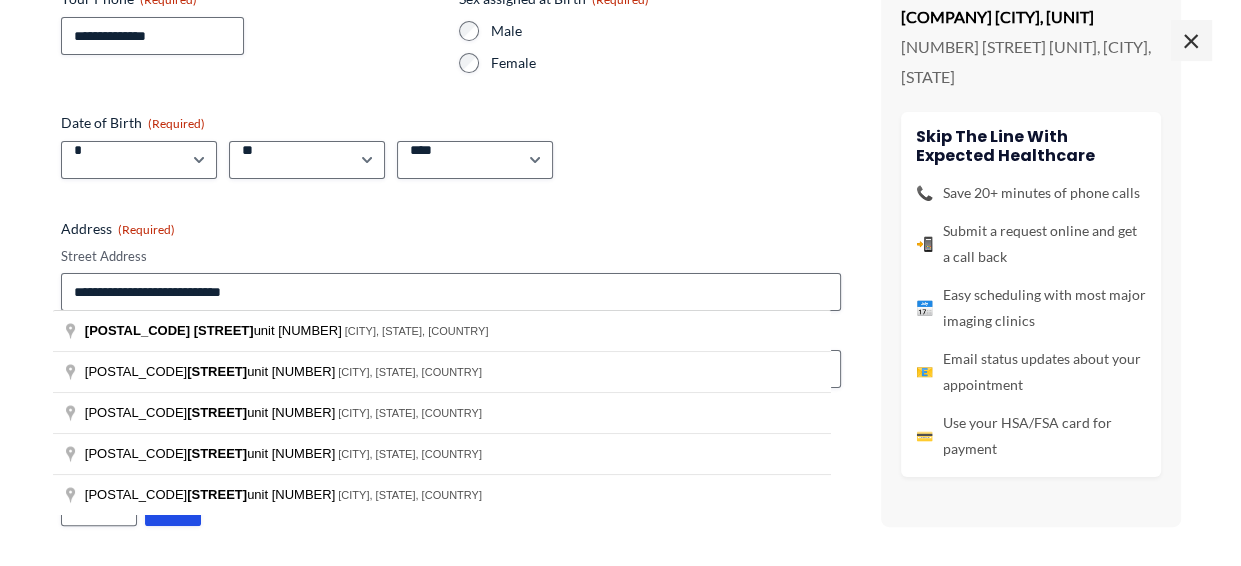 type on "**********" 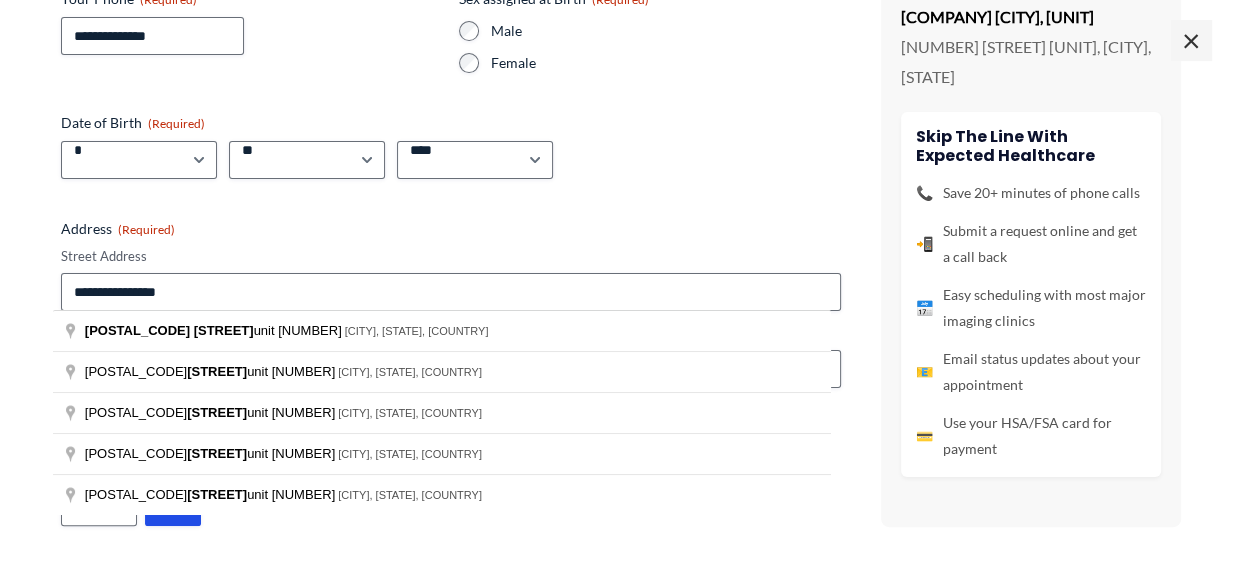 type on "**********" 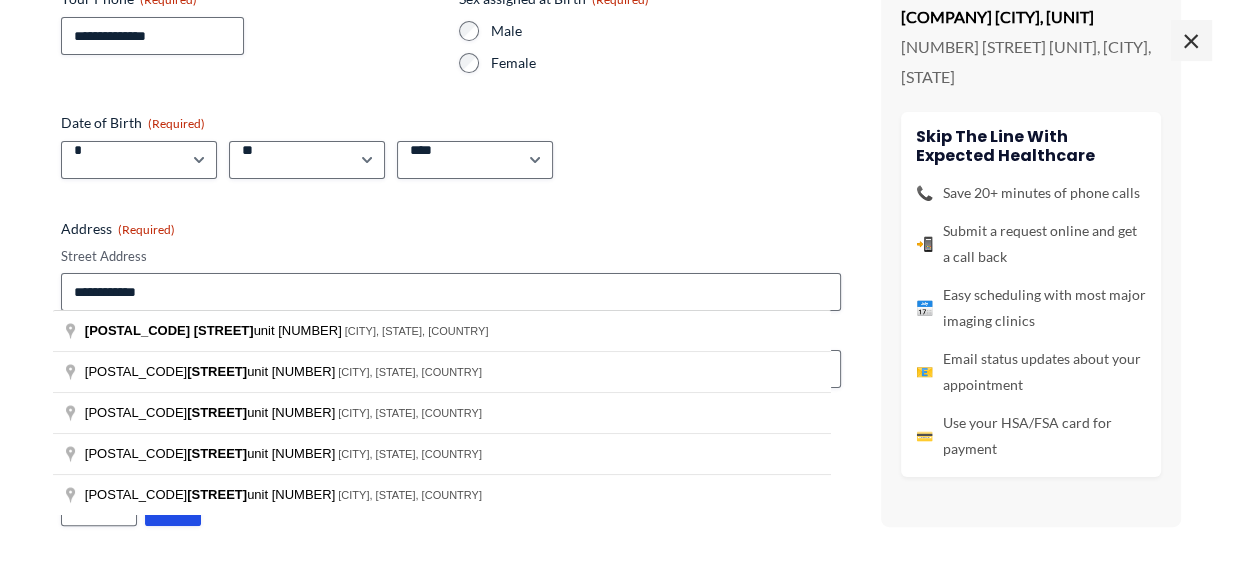 type on "**********" 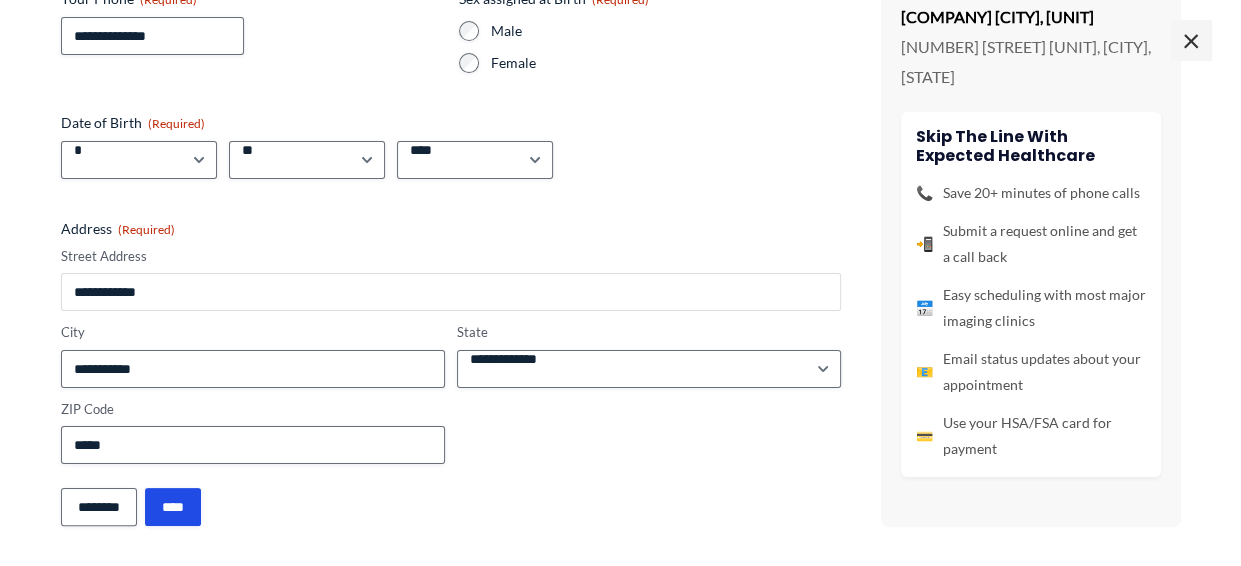 click on "**********" at bounding box center (451, 292) 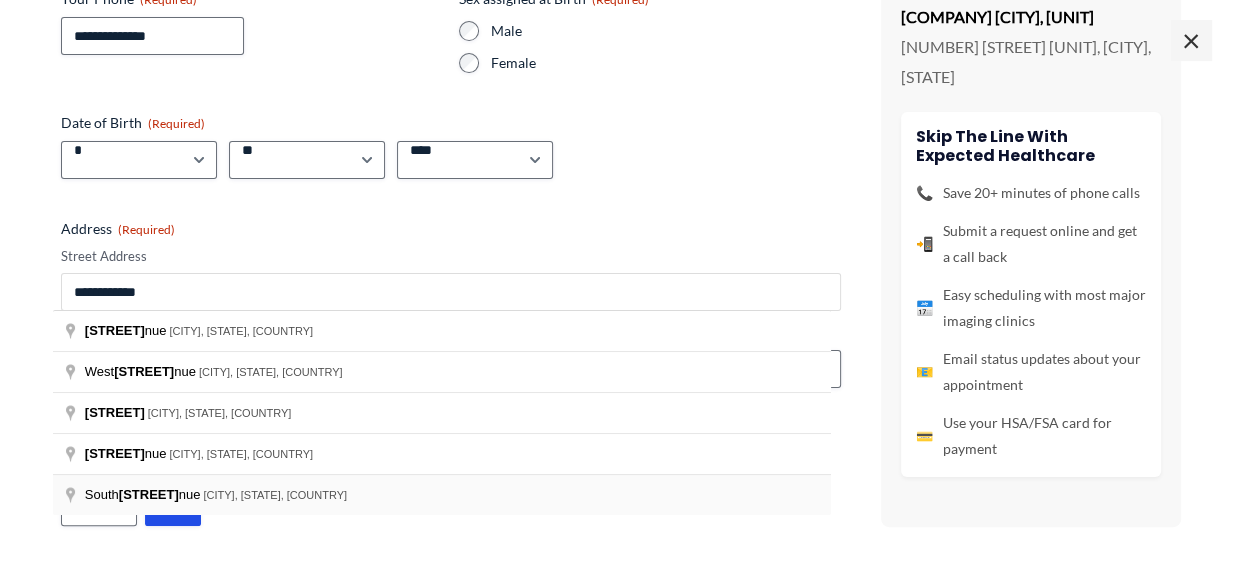 scroll, scrollTop: 960, scrollLeft: 0, axis: vertical 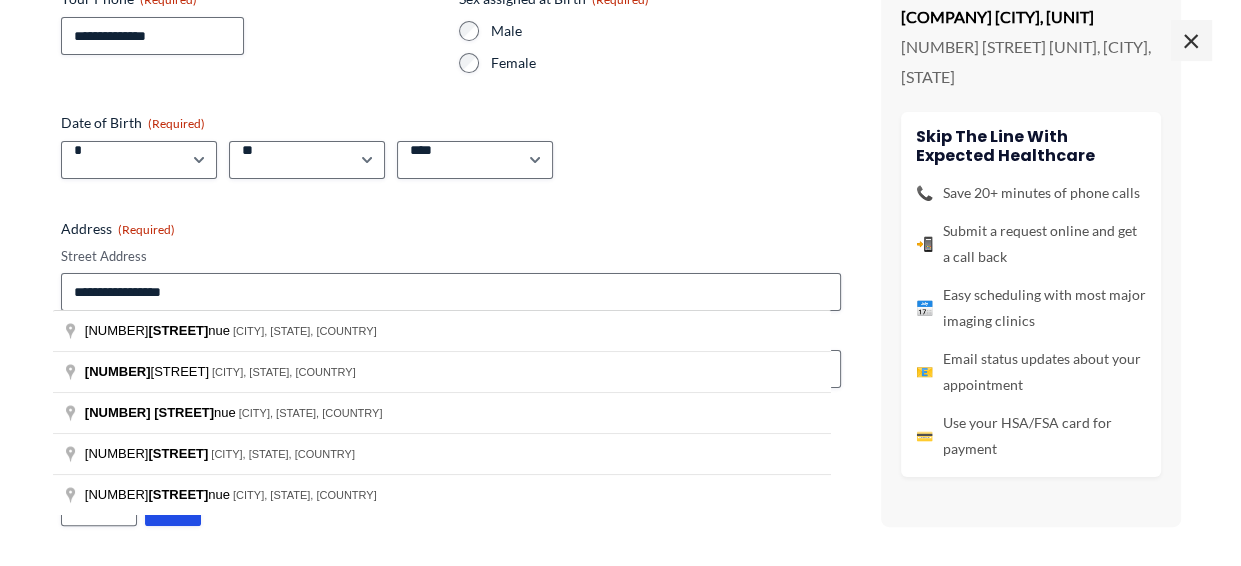 type on "**********" 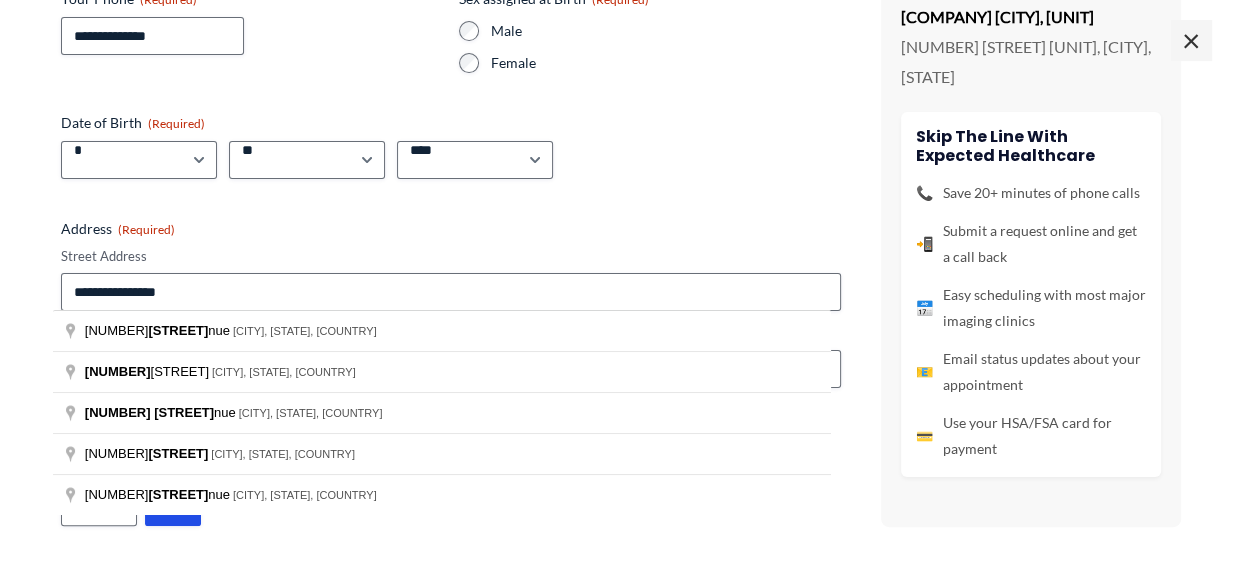 type on "**********" 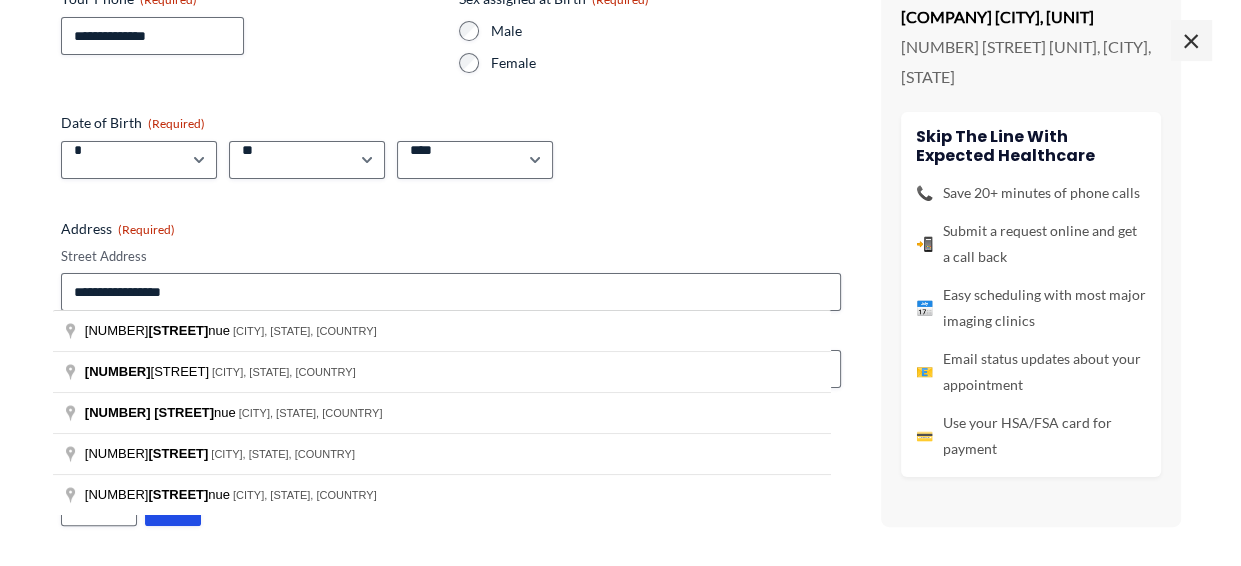 type on "**********" 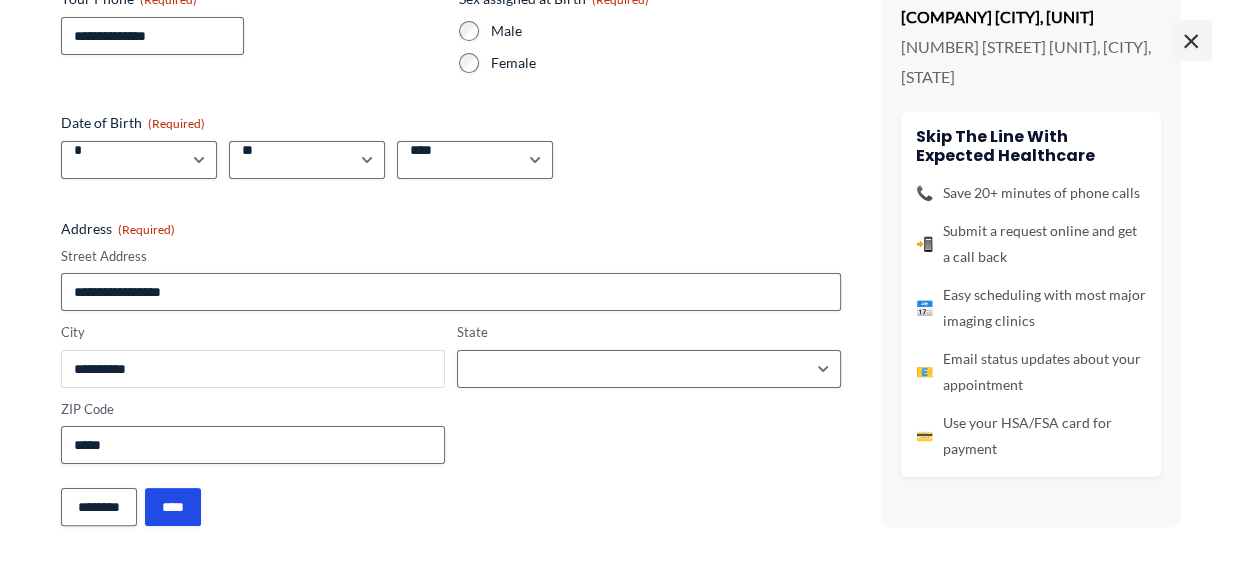 click on "**********" at bounding box center [253, 369] 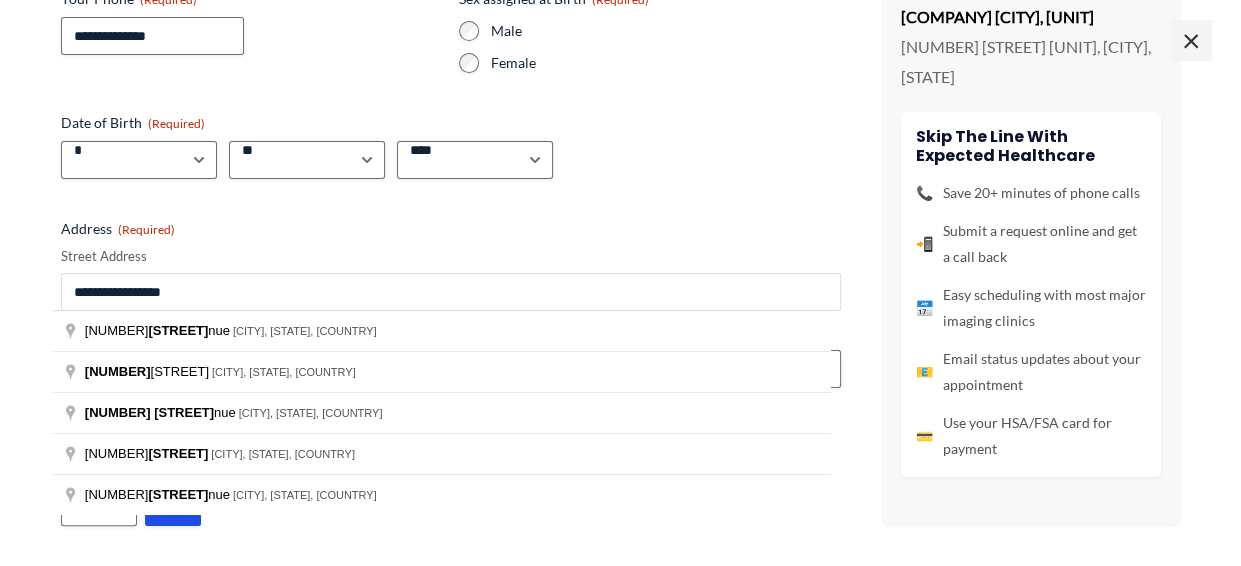 click on "**********" at bounding box center [451, 292] 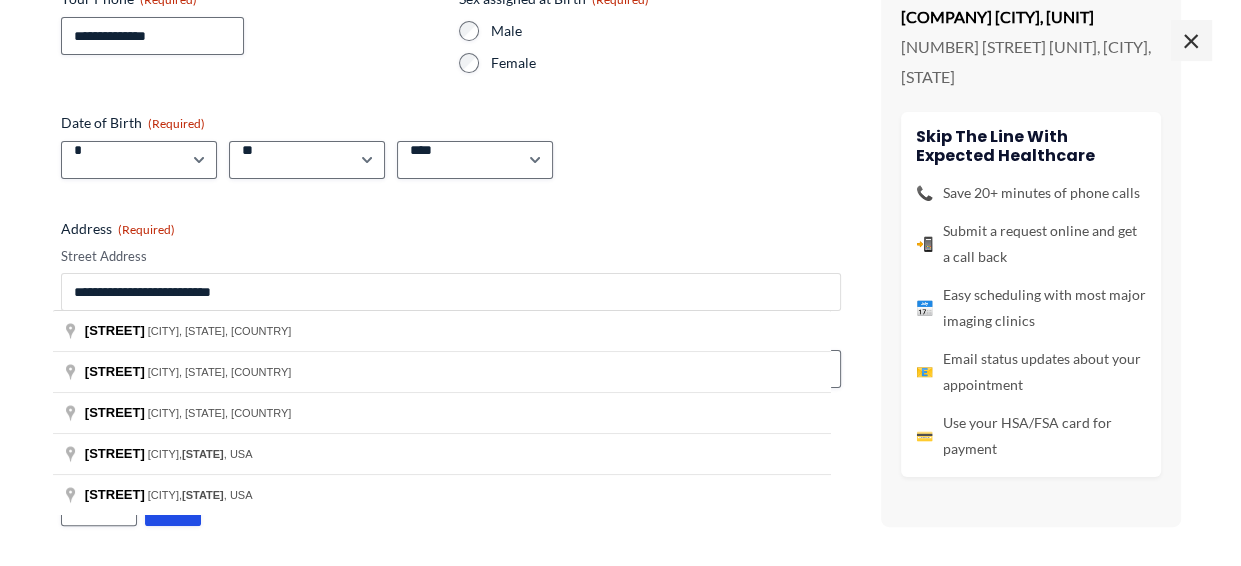 click on "**********" at bounding box center (451, 292) 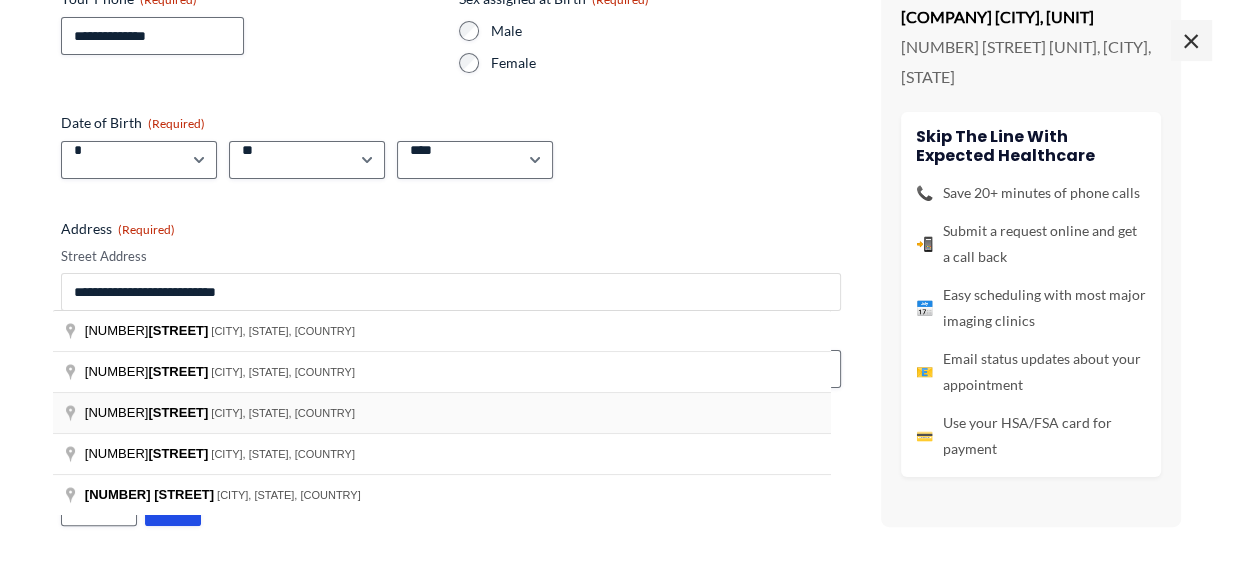 scroll, scrollTop: 1060, scrollLeft: 0, axis: vertical 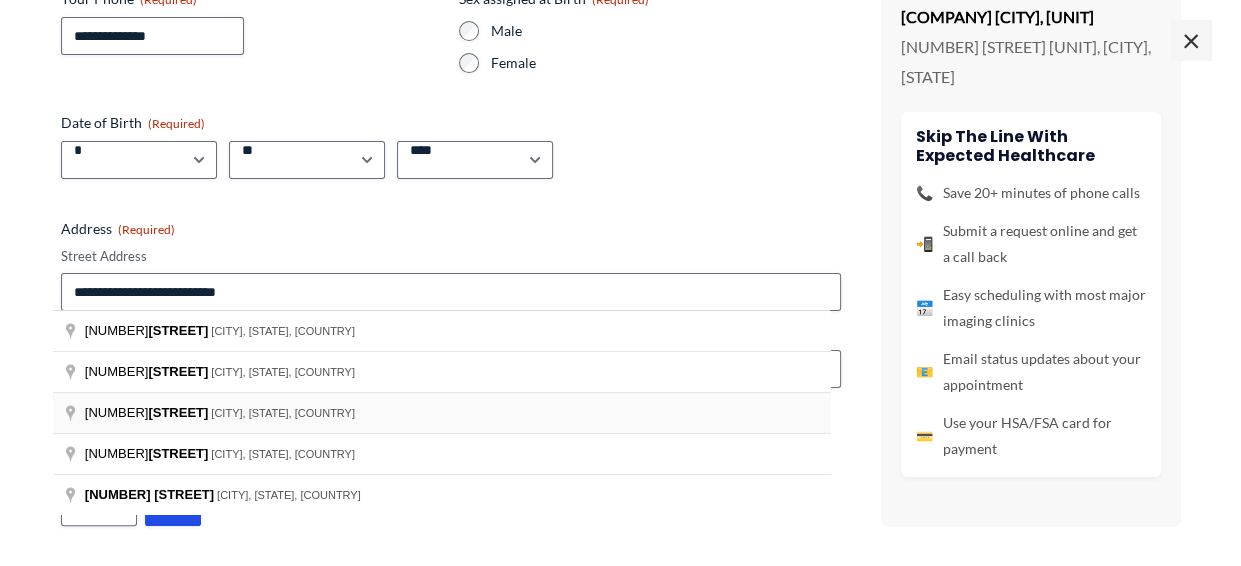 type on "**********" 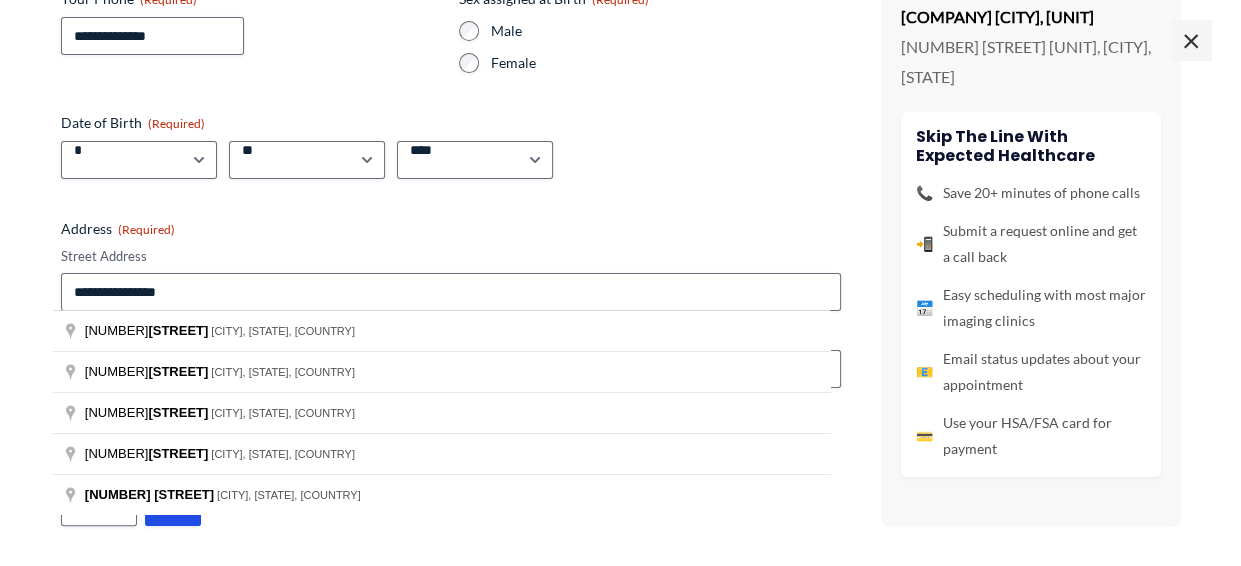 type on "**********" 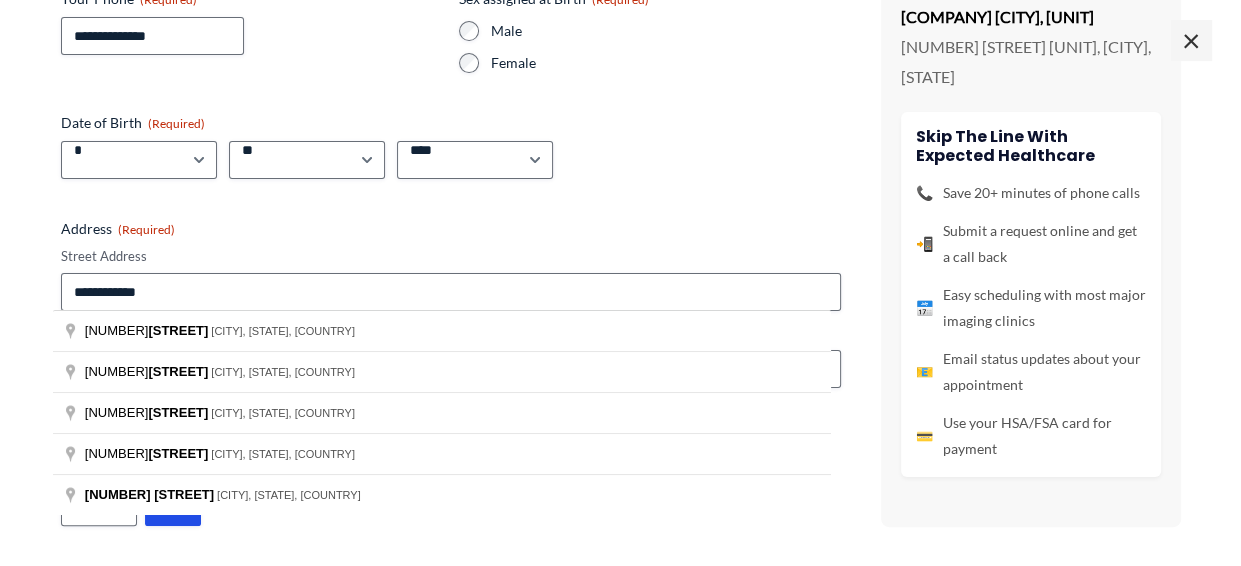 type on "**********" 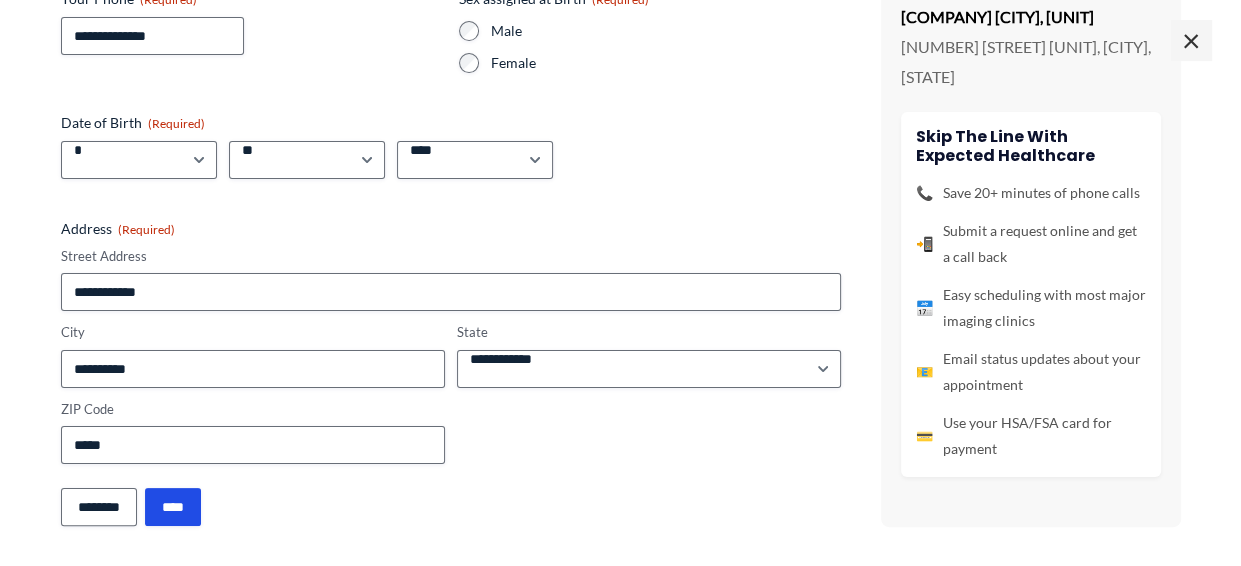 drag, startPoint x: 500, startPoint y: 403, endPoint x: 507, endPoint y: 411, distance: 10.630146 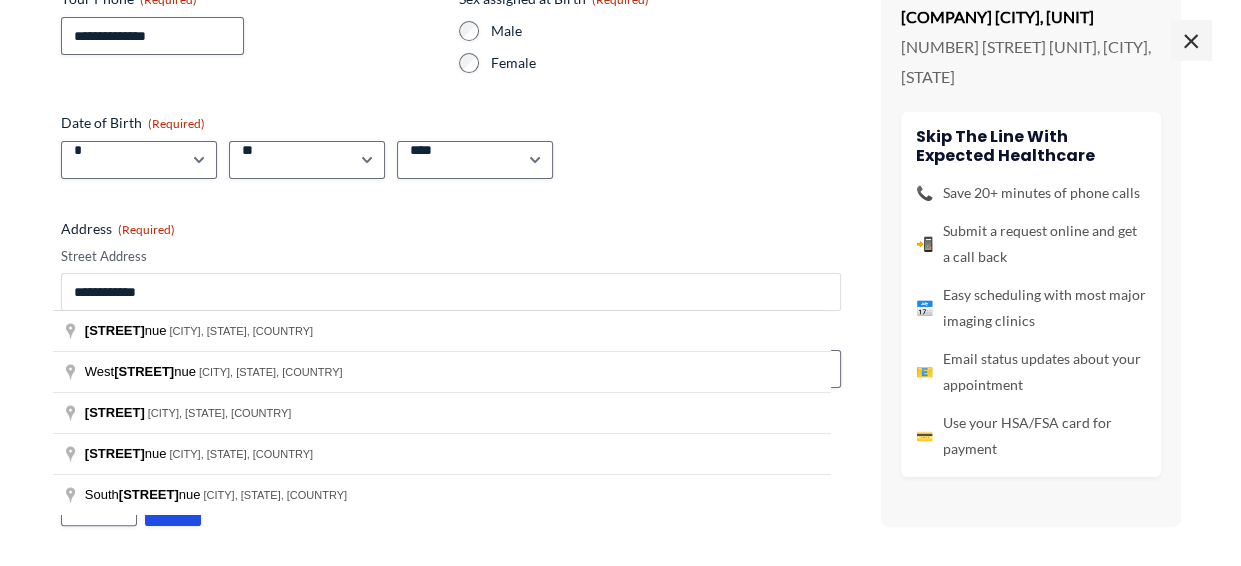 drag, startPoint x: 66, startPoint y: 287, endPoint x: 78, endPoint y: 275, distance: 16.970562 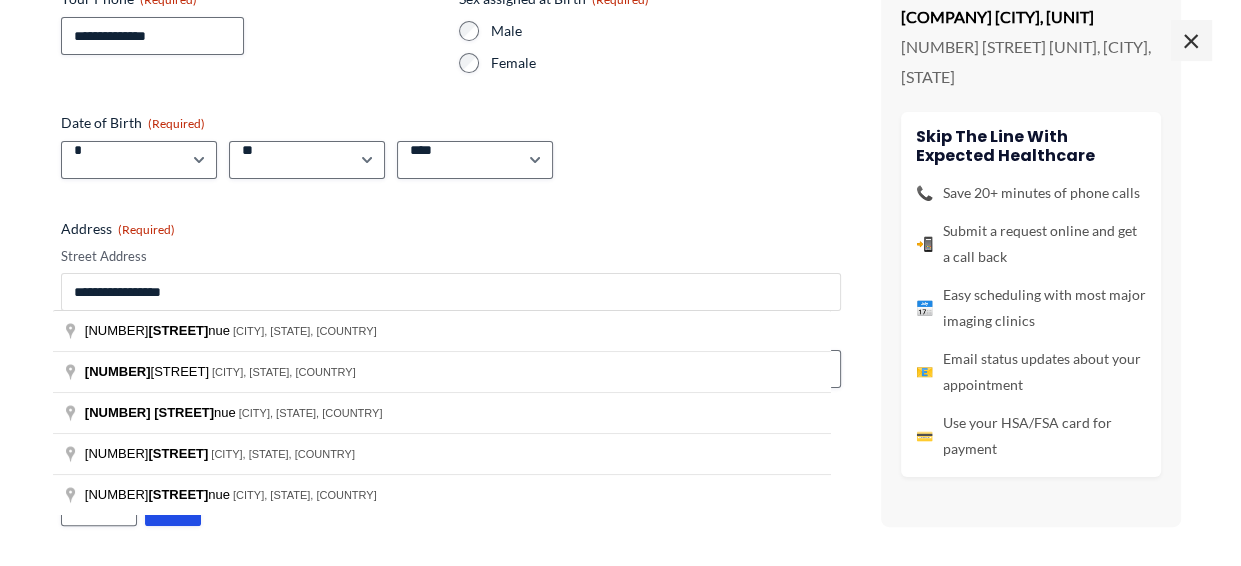click on "**********" at bounding box center (451, 292) 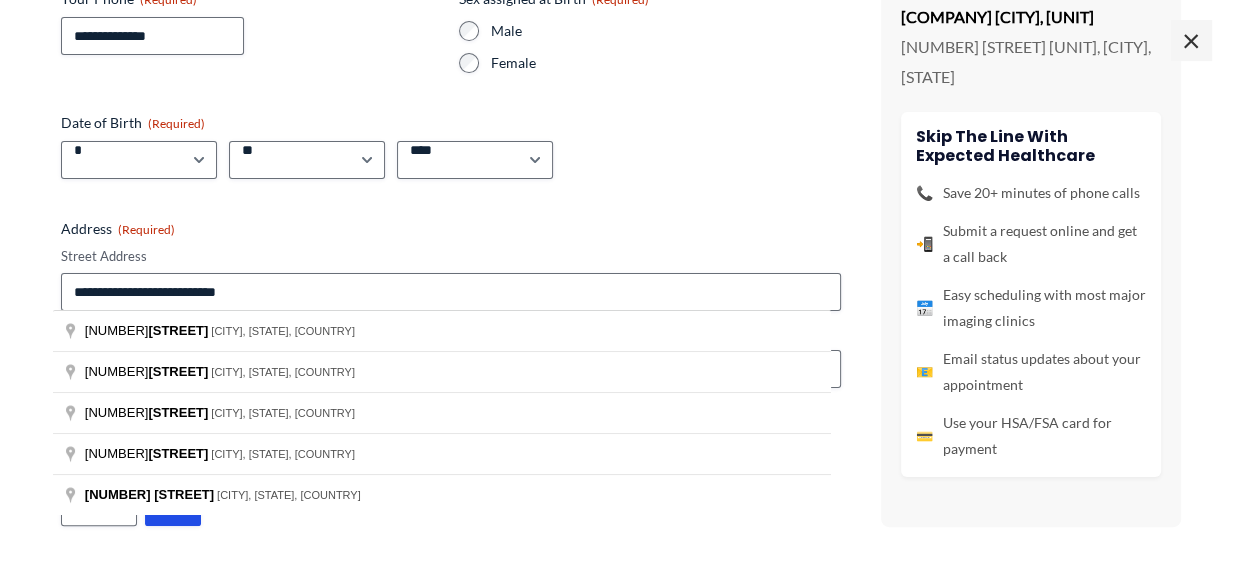 type on "**********" 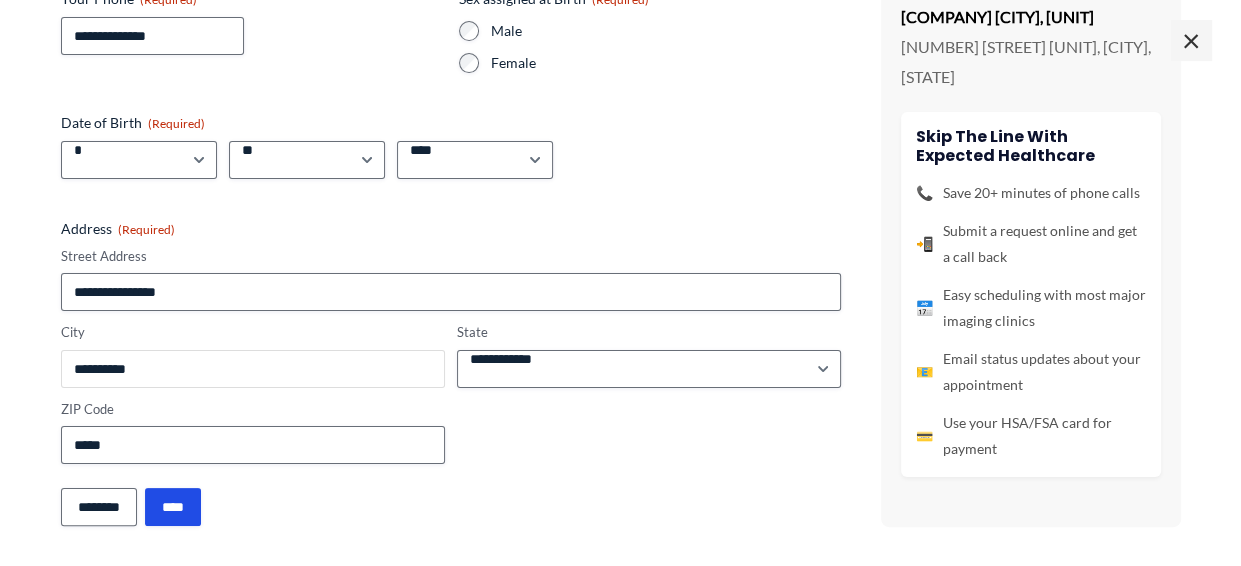 type on "**********" 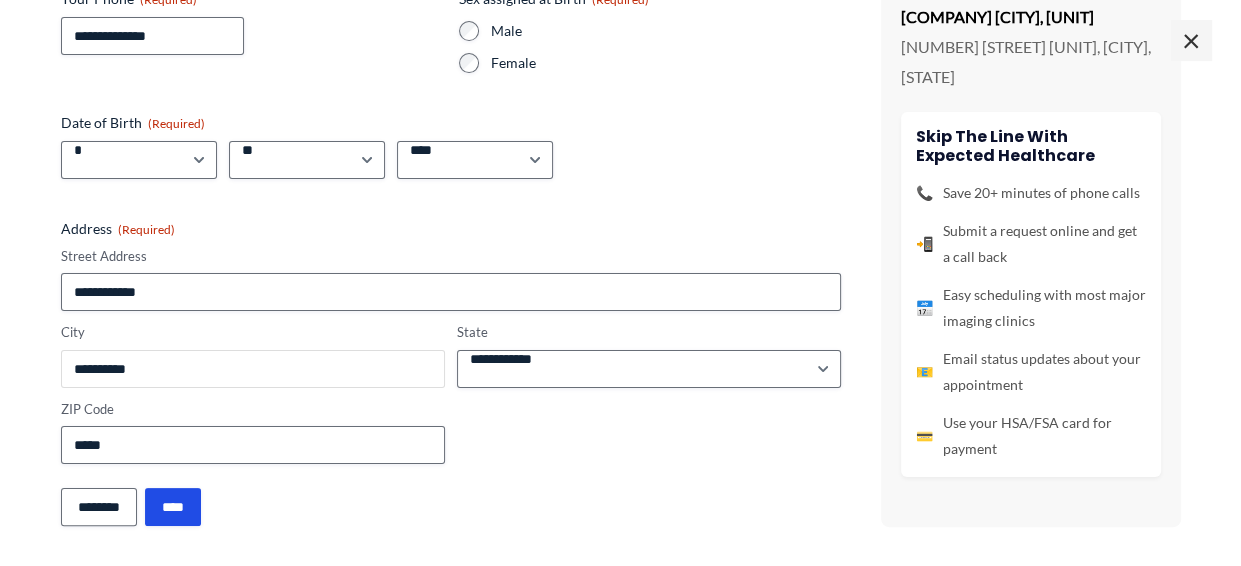 type on "**********" 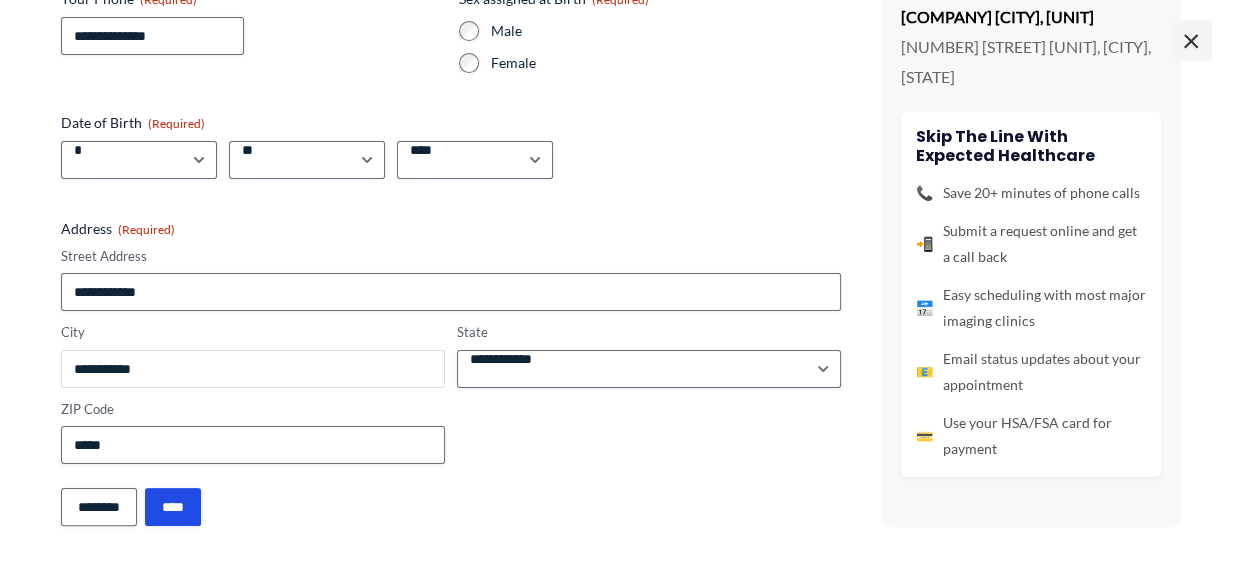 select on "**********" 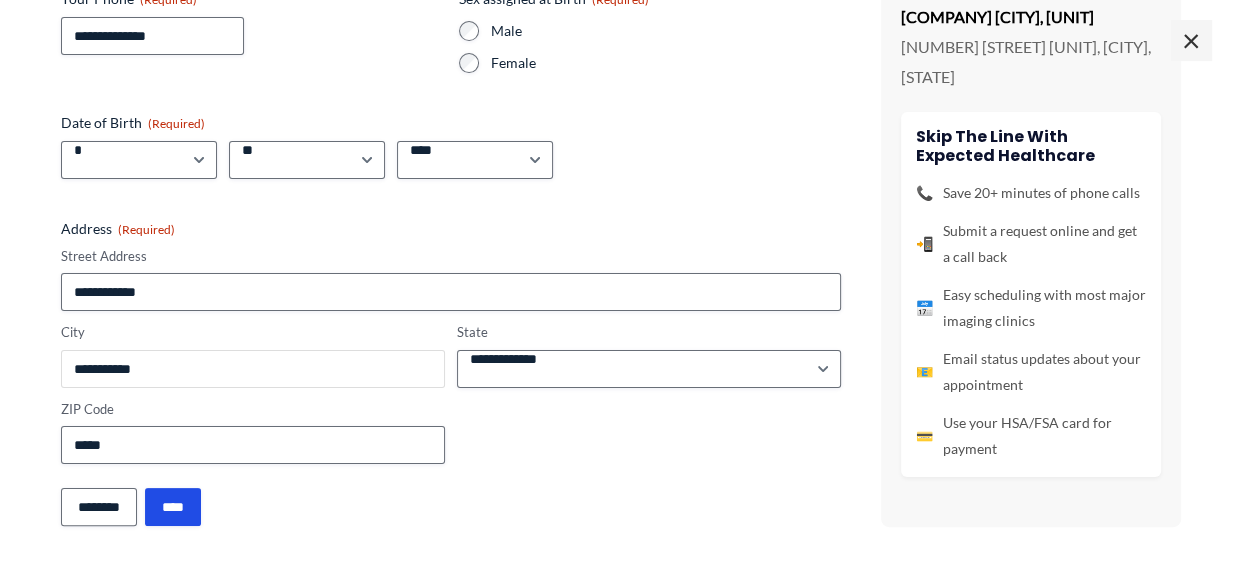 type on "*****" 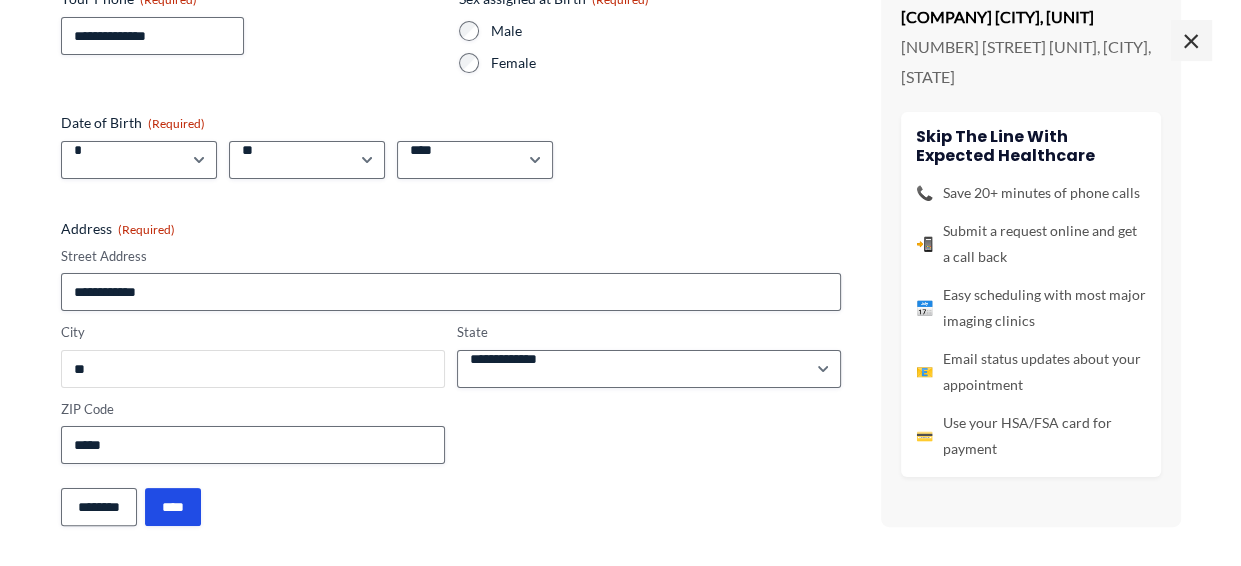 type on "*" 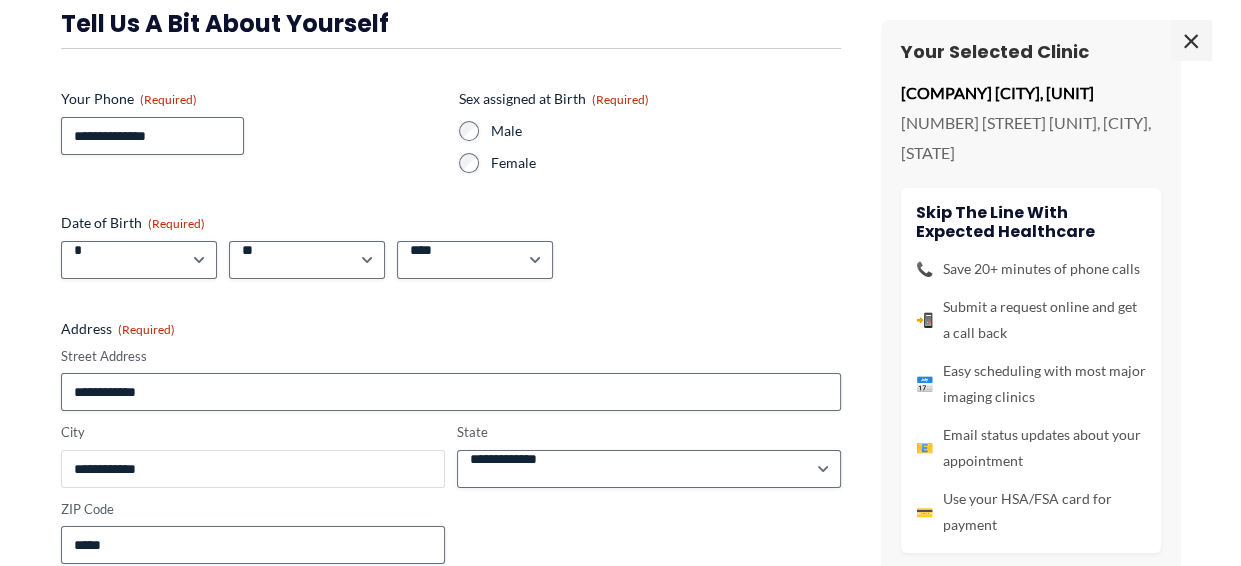 scroll, scrollTop: 281, scrollLeft: 0, axis: vertical 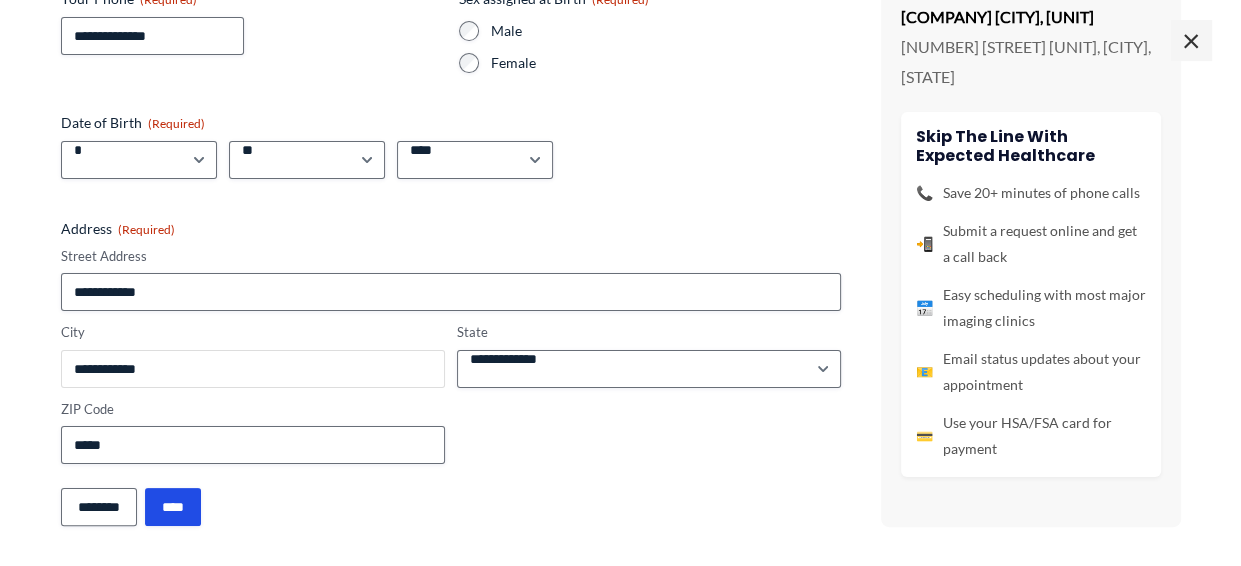 type on "**********" 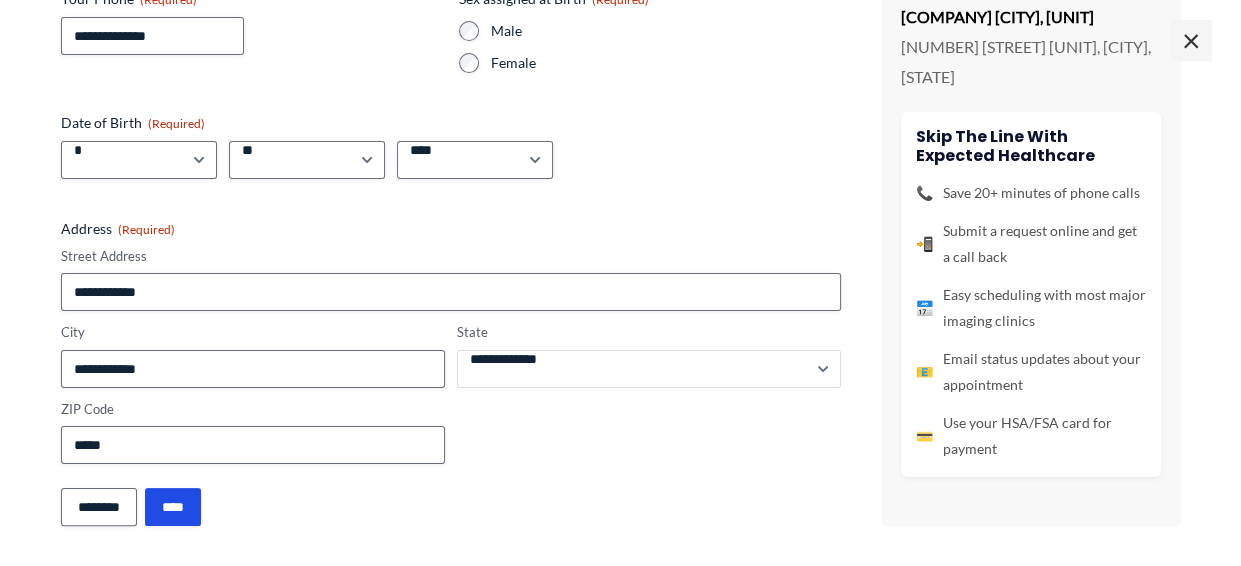 click on "**********" at bounding box center (649, 369) 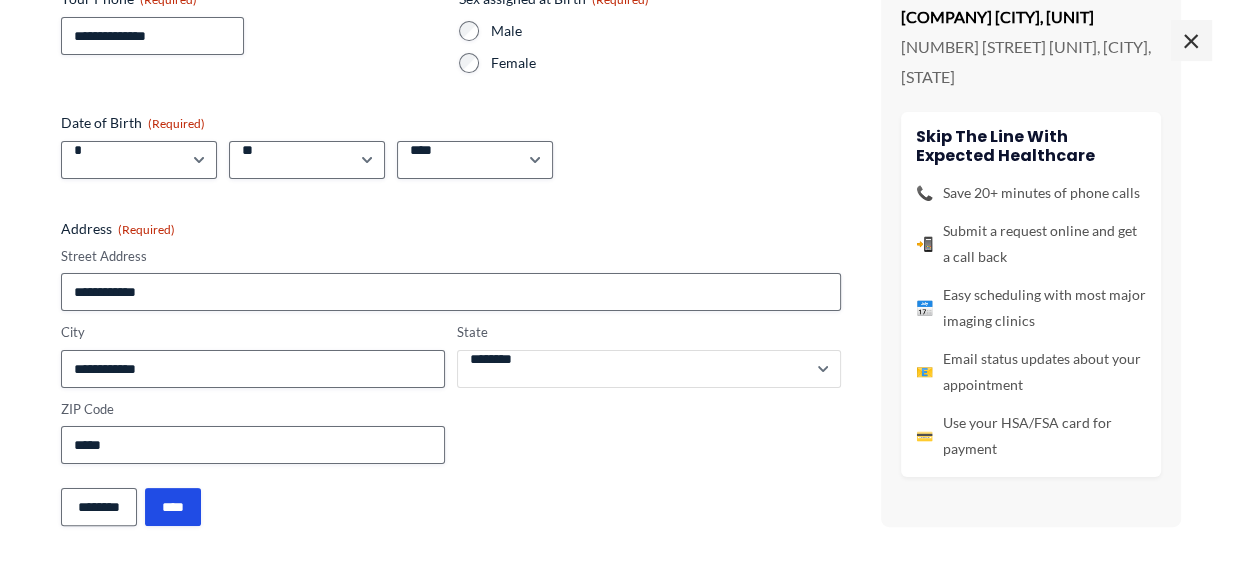 click on "**********" at bounding box center (649, 369) 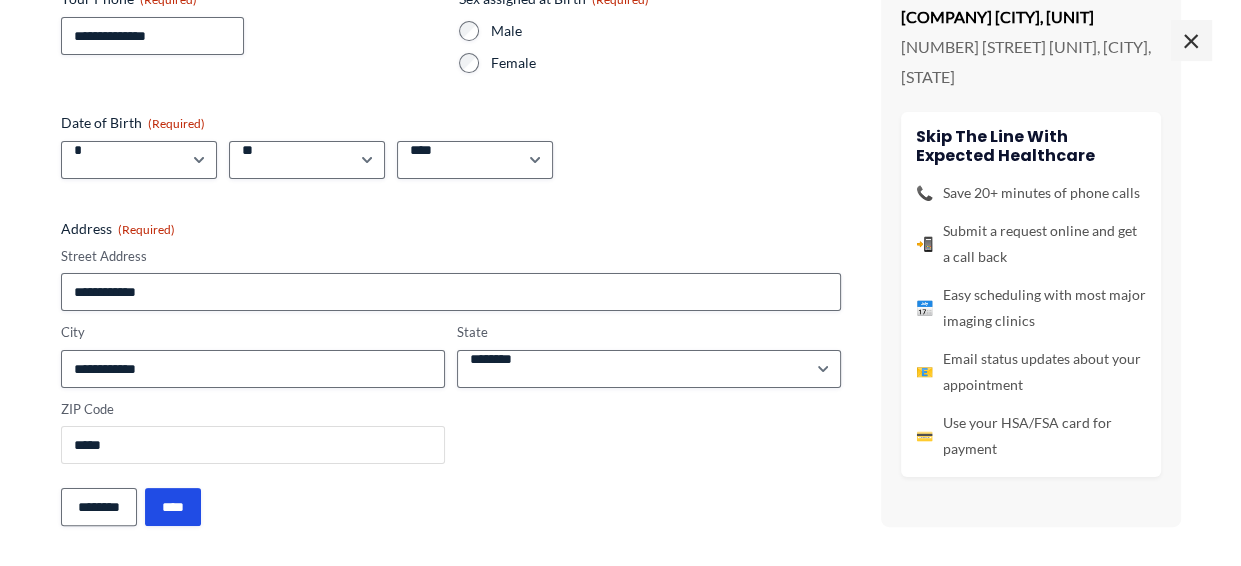 click on "*****" at bounding box center [253, 445] 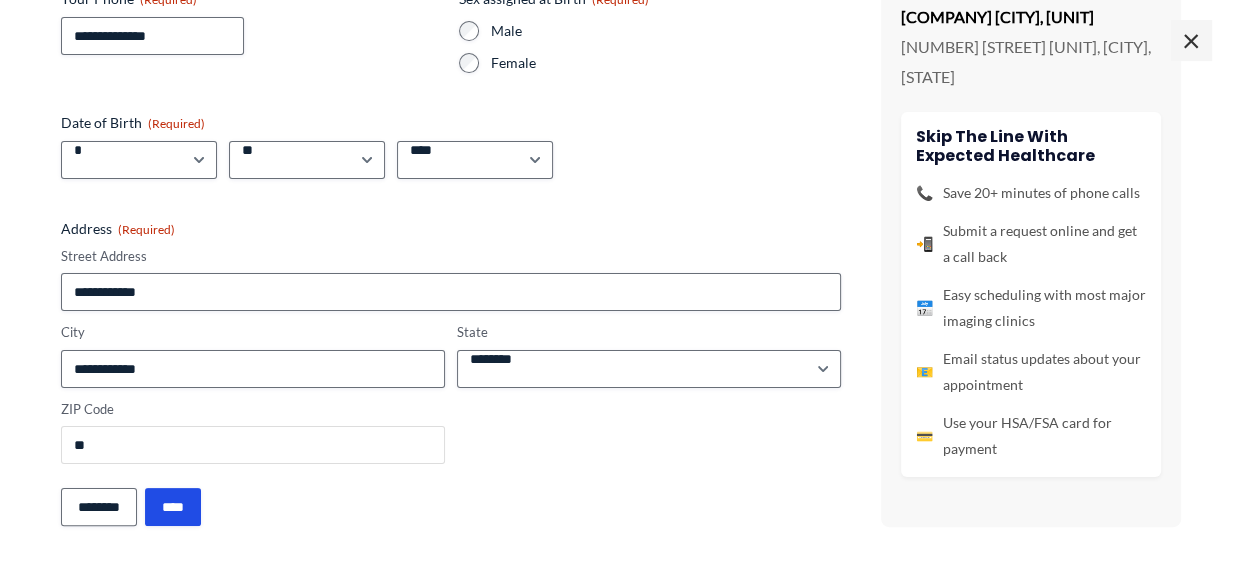 type on "*" 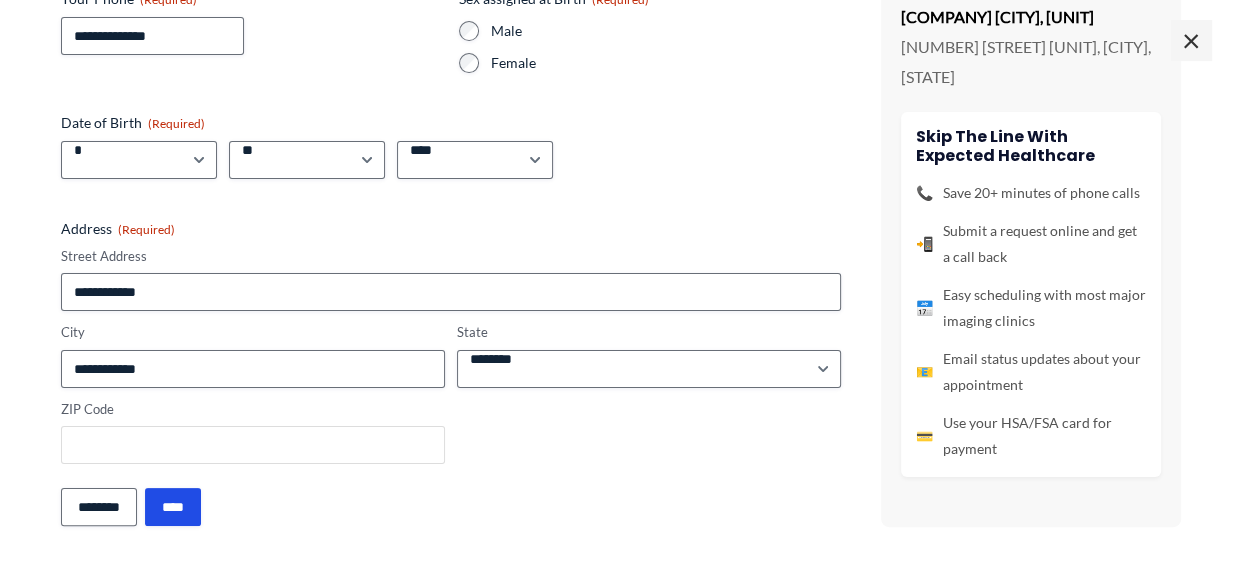 type on "*" 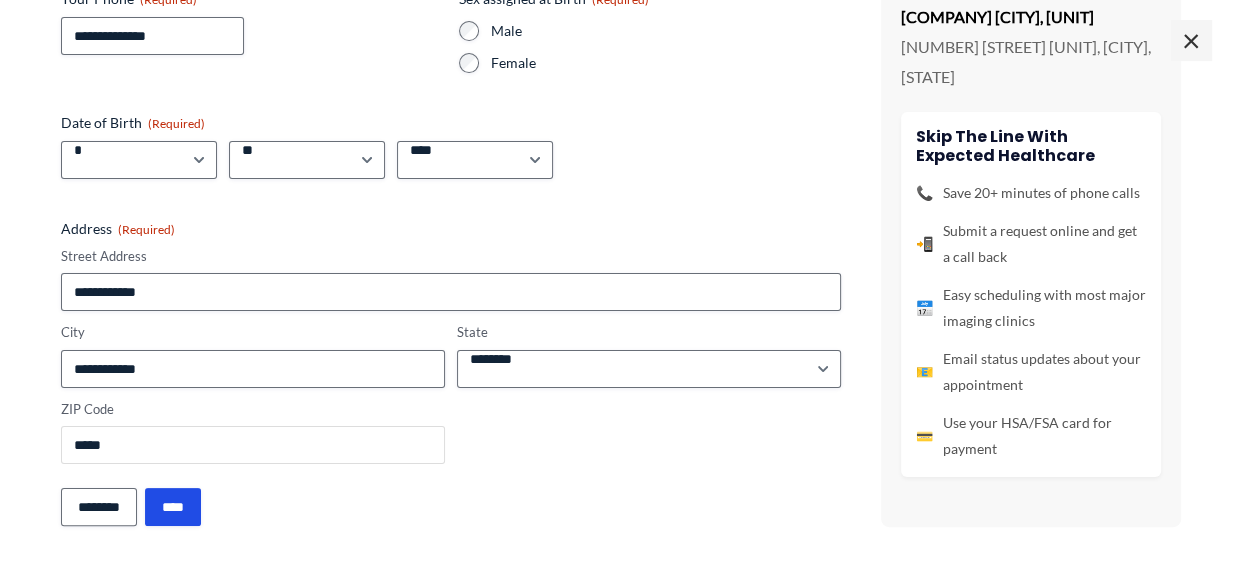 scroll, scrollTop: 1460, scrollLeft: 0, axis: vertical 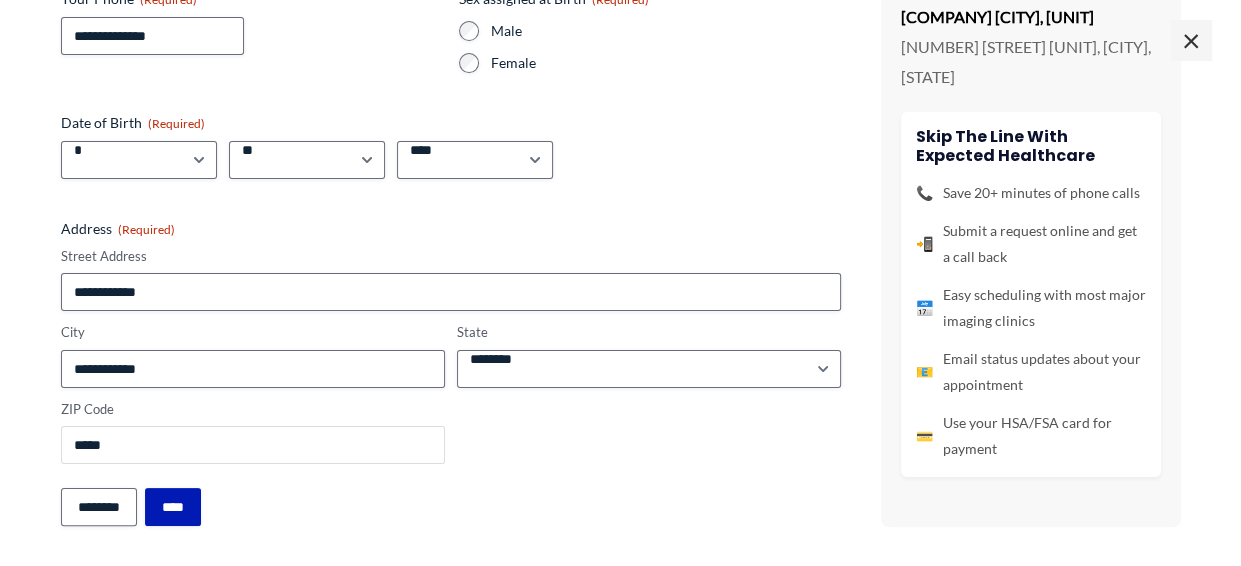 type on "*****" 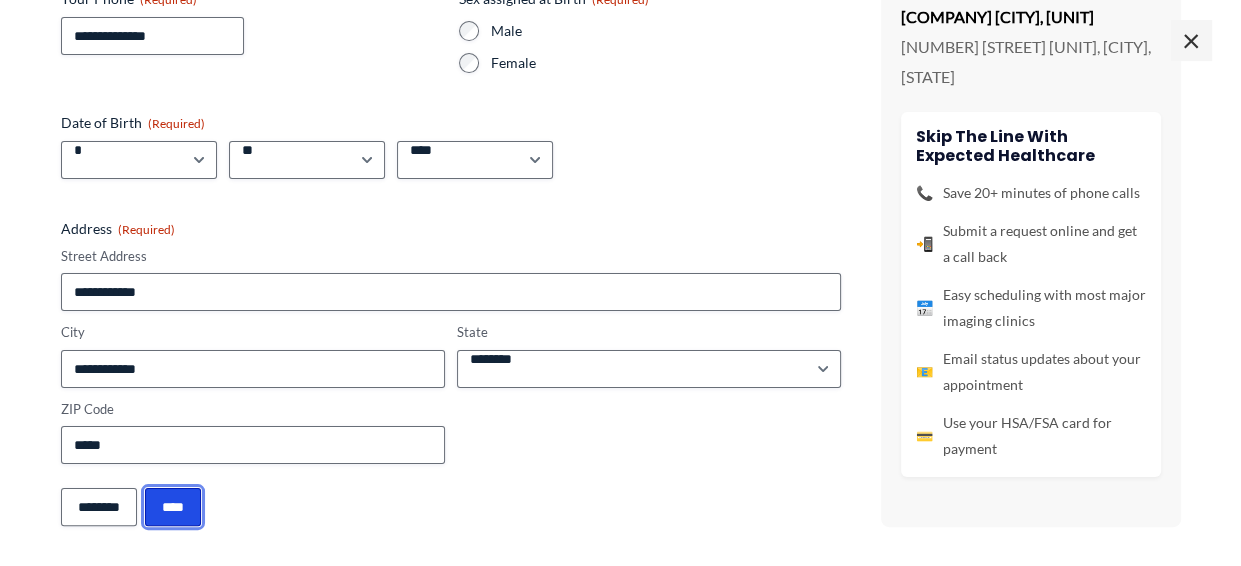 click on "****" at bounding box center [173, 507] 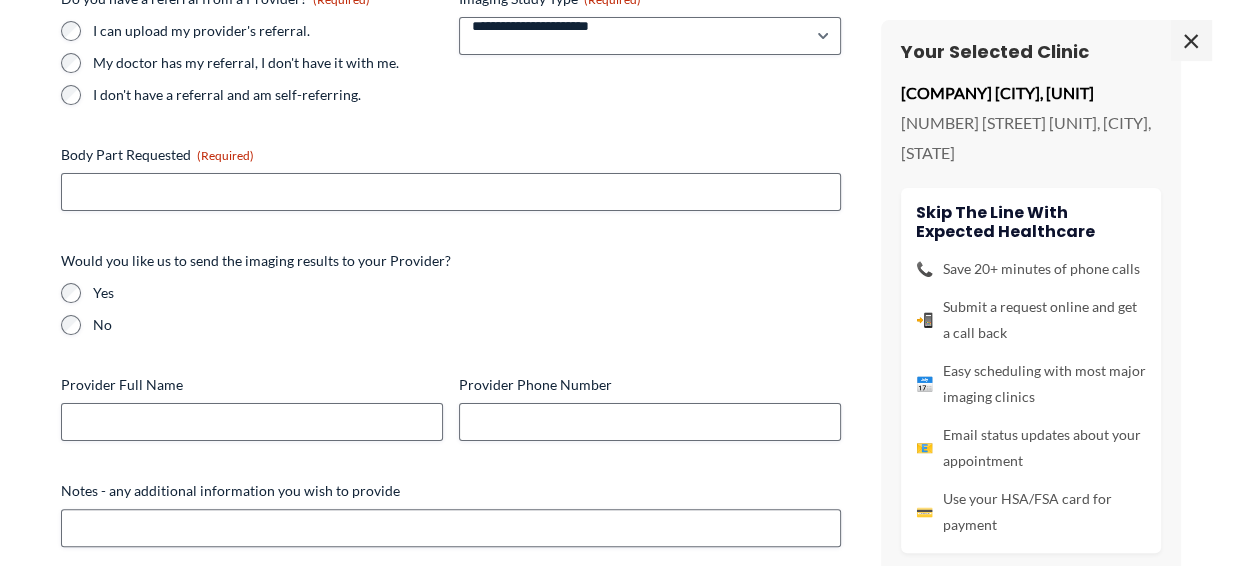 scroll, scrollTop: 1138, scrollLeft: 0, axis: vertical 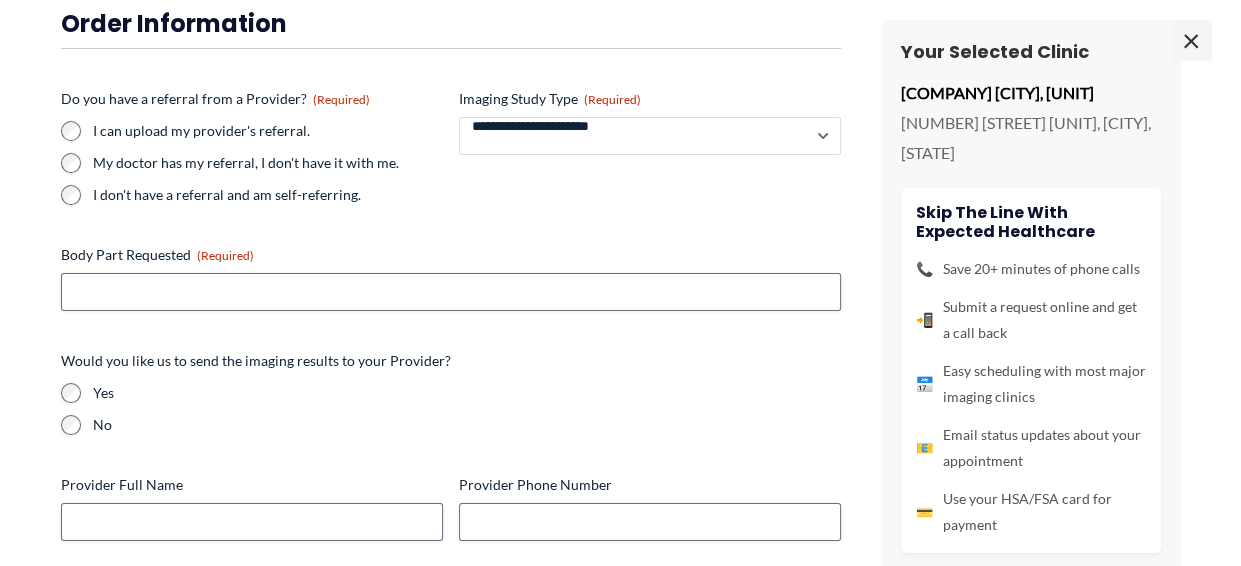click on "**********" at bounding box center (650, 136) 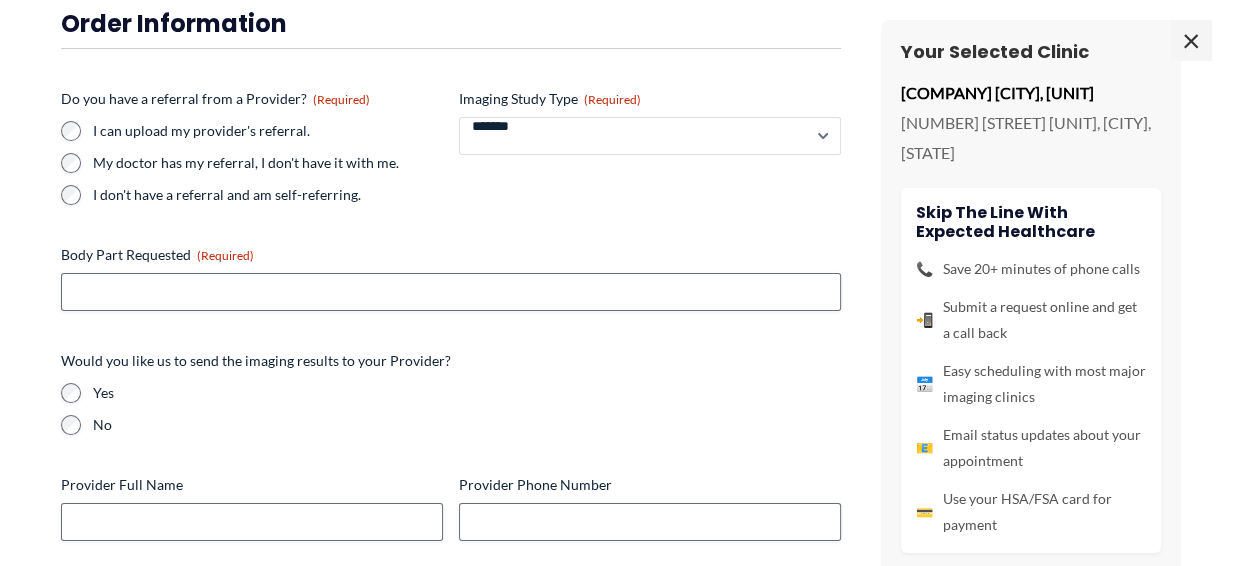 click on "**********" at bounding box center (650, 136) 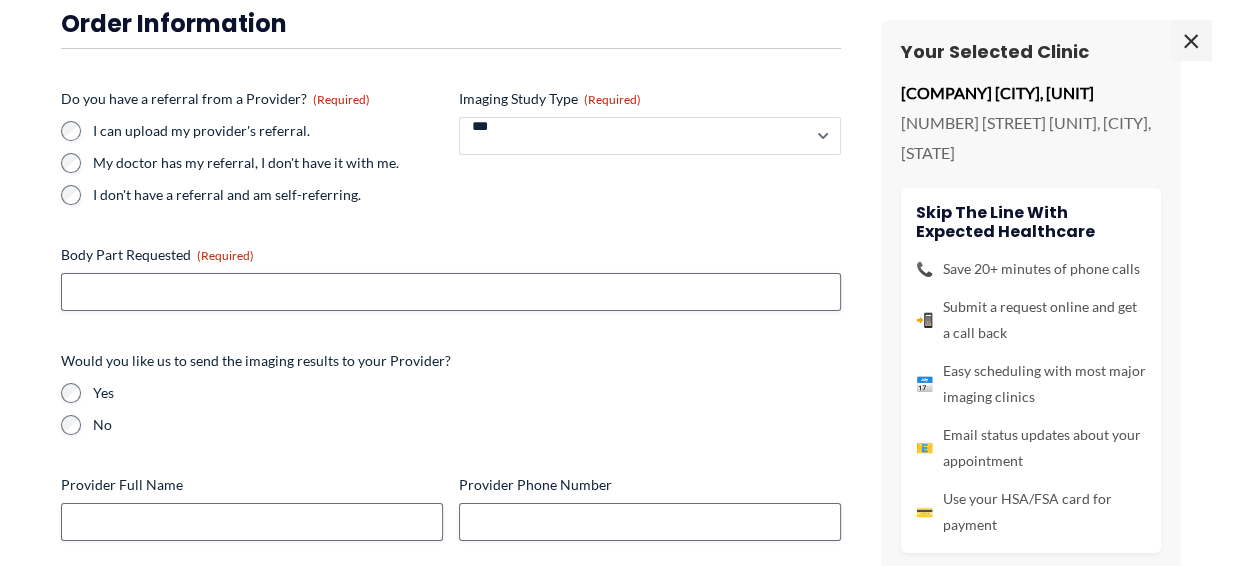 click on "**********" at bounding box center (650, 136) 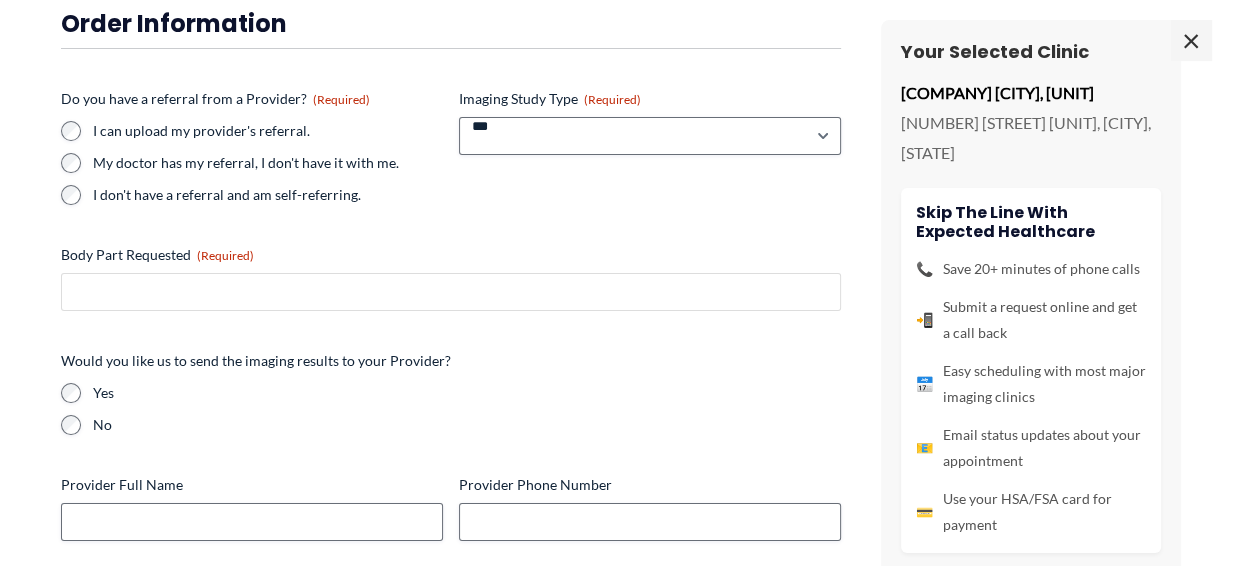 click on "Body Part Requested (Required)" at bounding box center (451, 292) 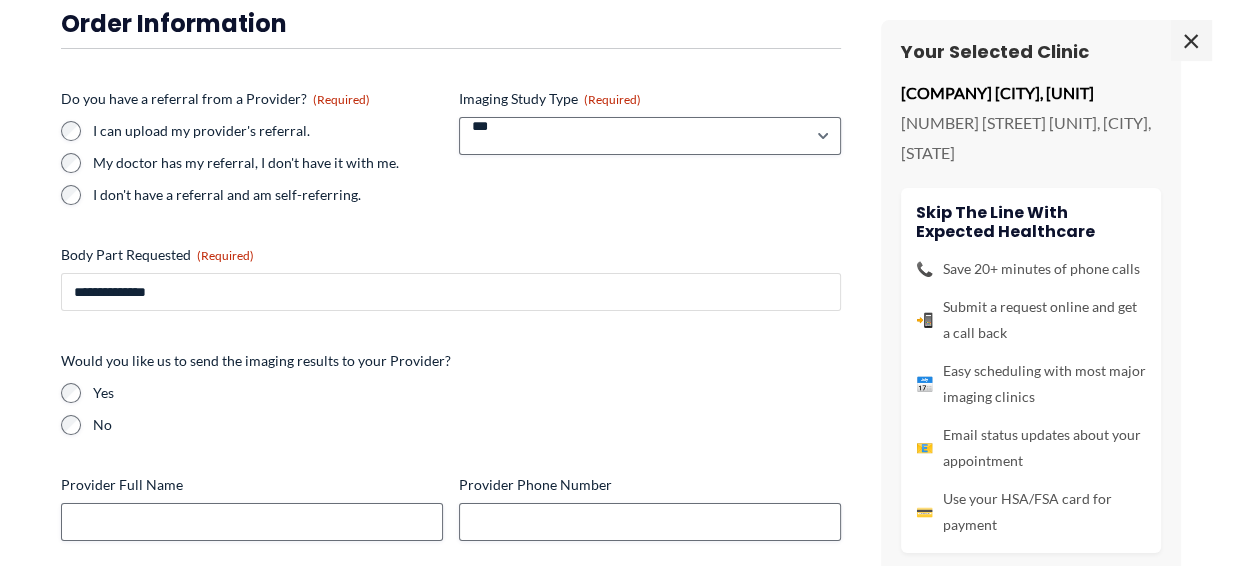 type on "**********" 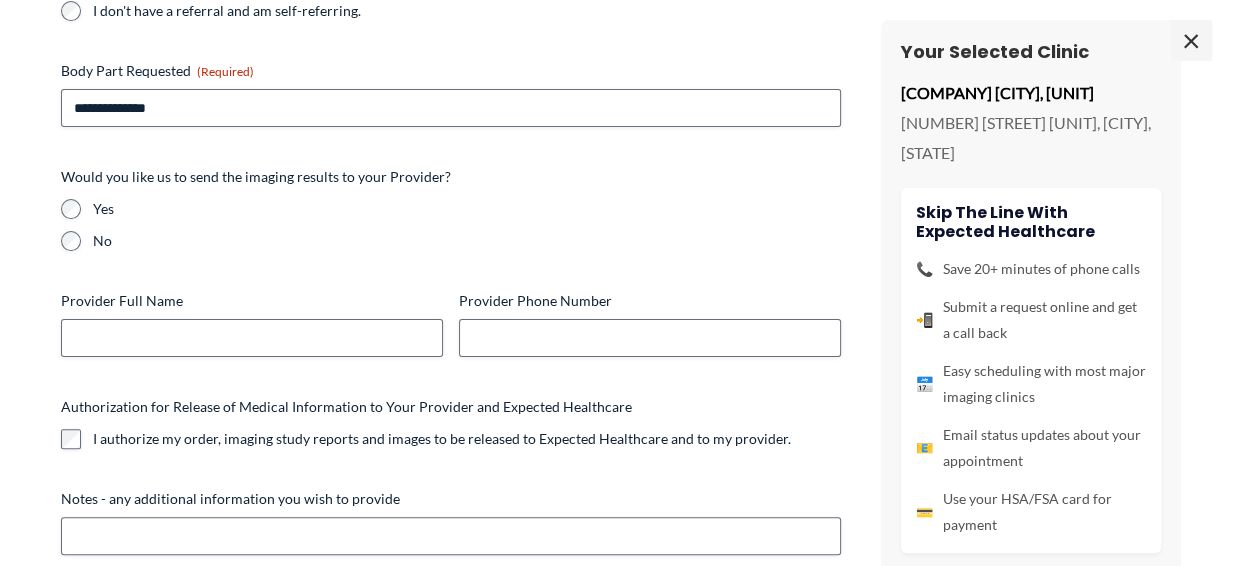scroll, scrollTop: 400, scrollLeft: 0, axis: vertical 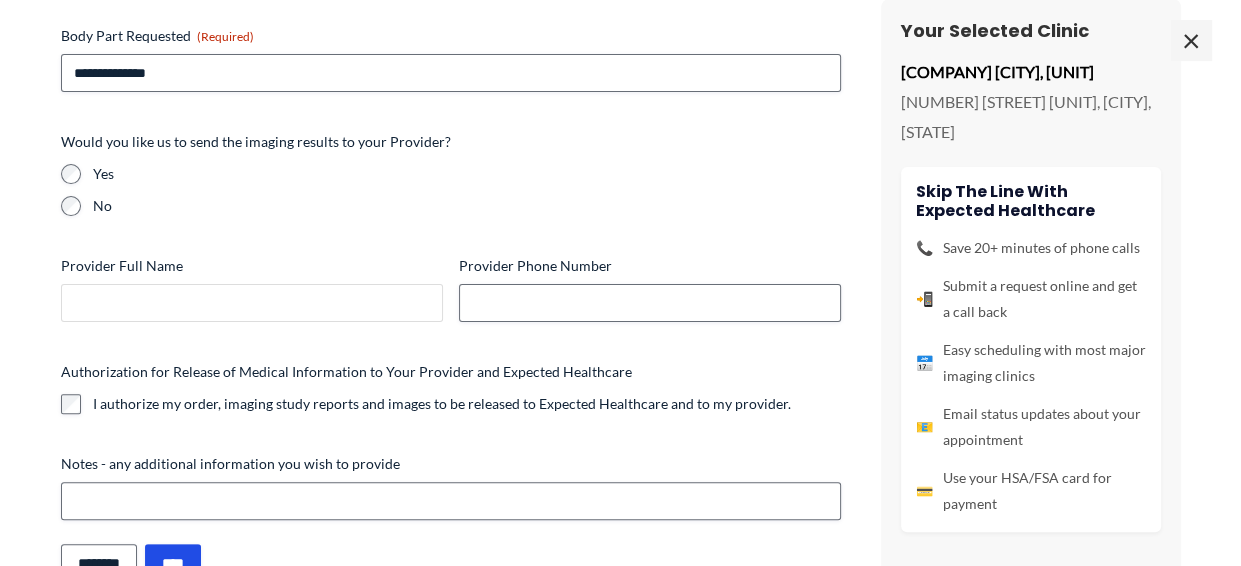 click on "Provider Full Name" at bounding box center [252, 303] 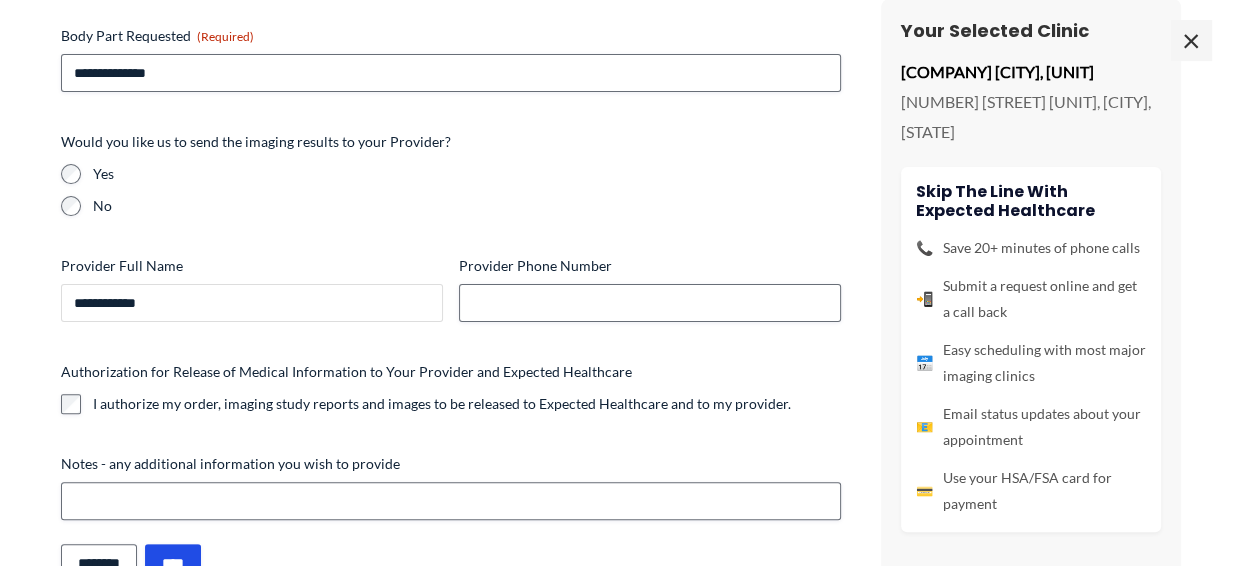 type on "**********" 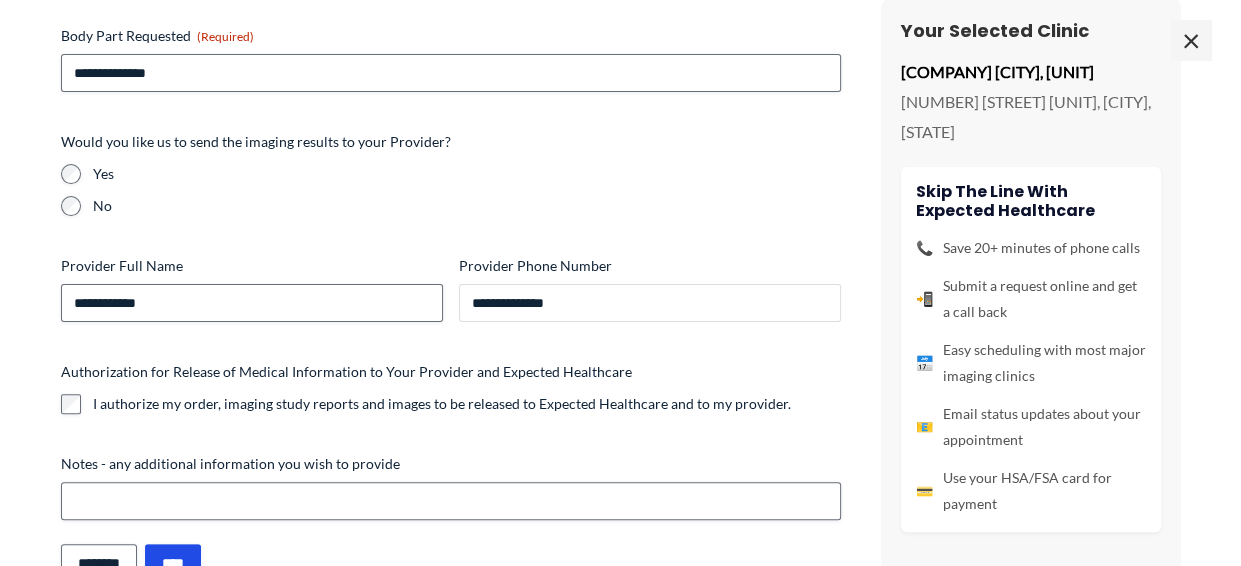 click on "**********" at bounding box center [650, 303] 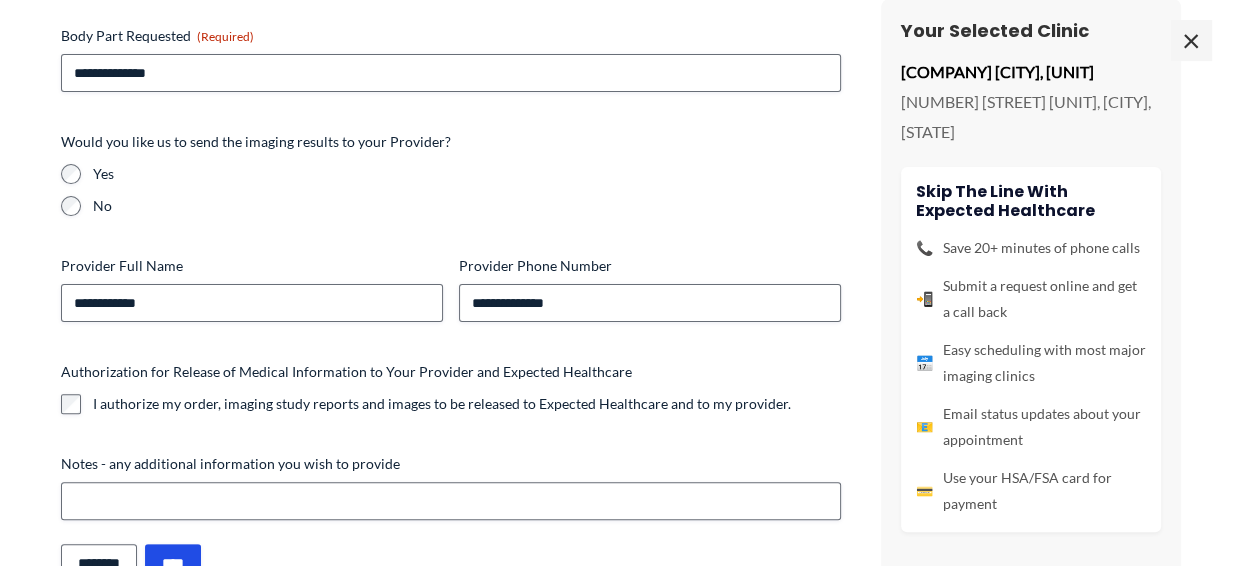 click on "Would you like us to send the imaging results to your Provider?
Yes
No" at bounding box center (451, 174) 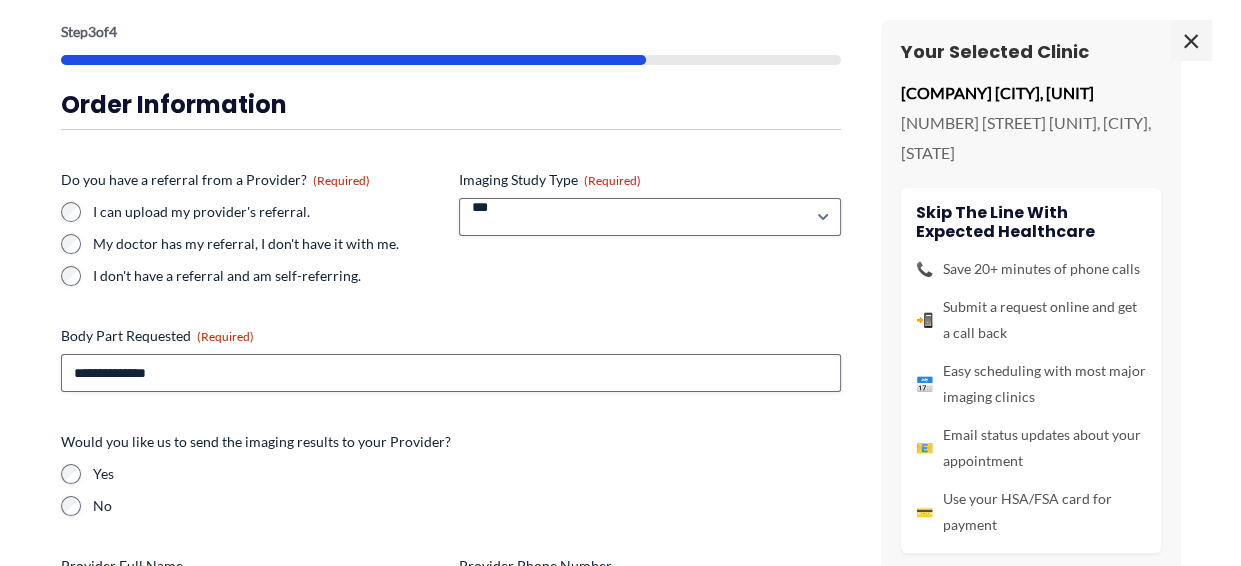 scroll, scrollTop: 0, scrollLeft: 0, axis: both 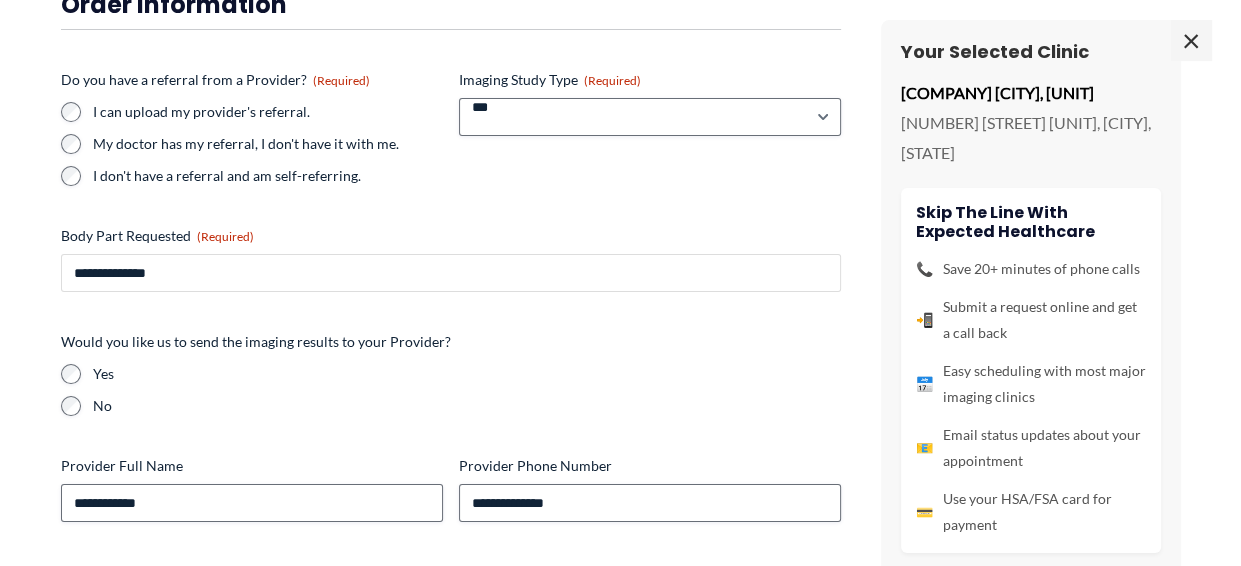 drag, startPoint x: 180, startPoint y: 272, endPoint x: 208, endPoint y: 279, distance: 28.86174 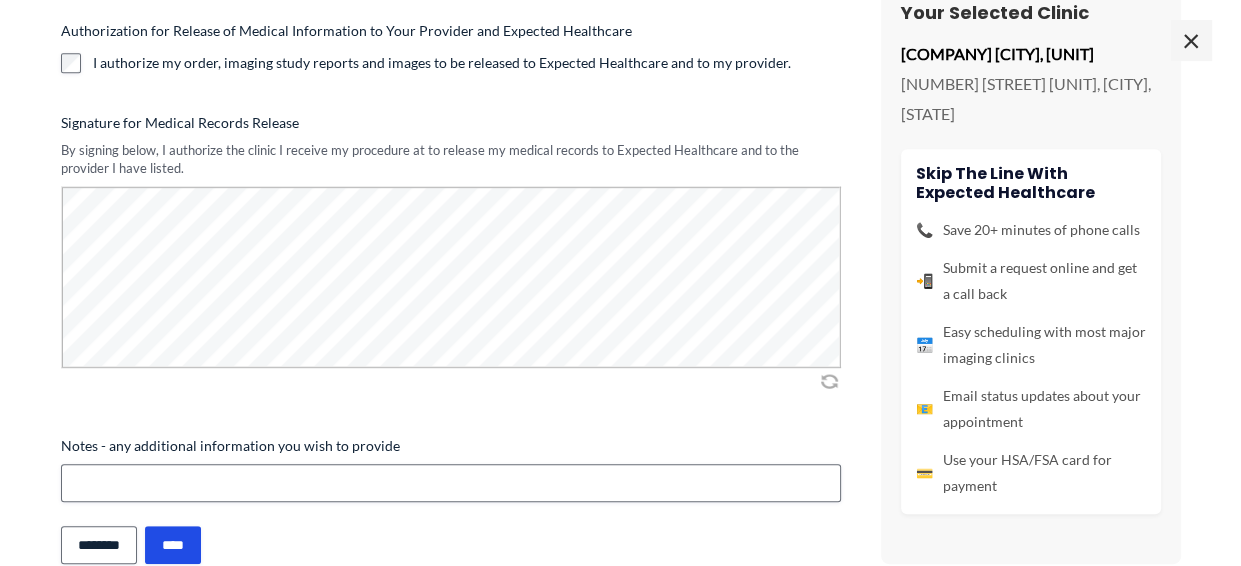 scroll, scrollTop: 764, scrollLeft: 0, axis: vertical 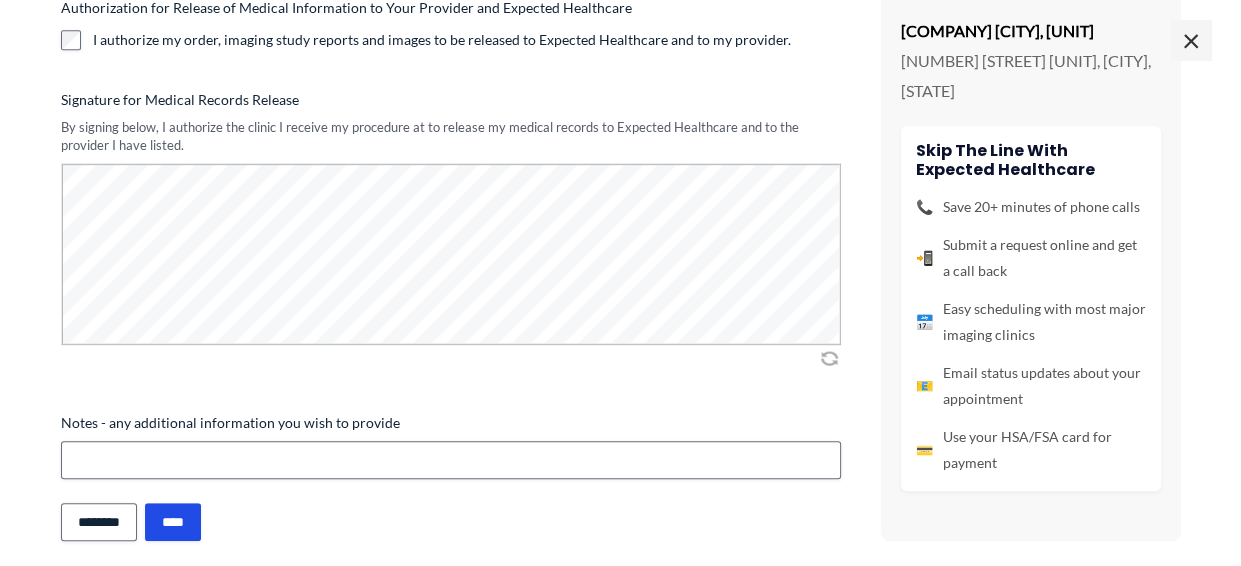 click on "**********" at bounding box center (621, -82) 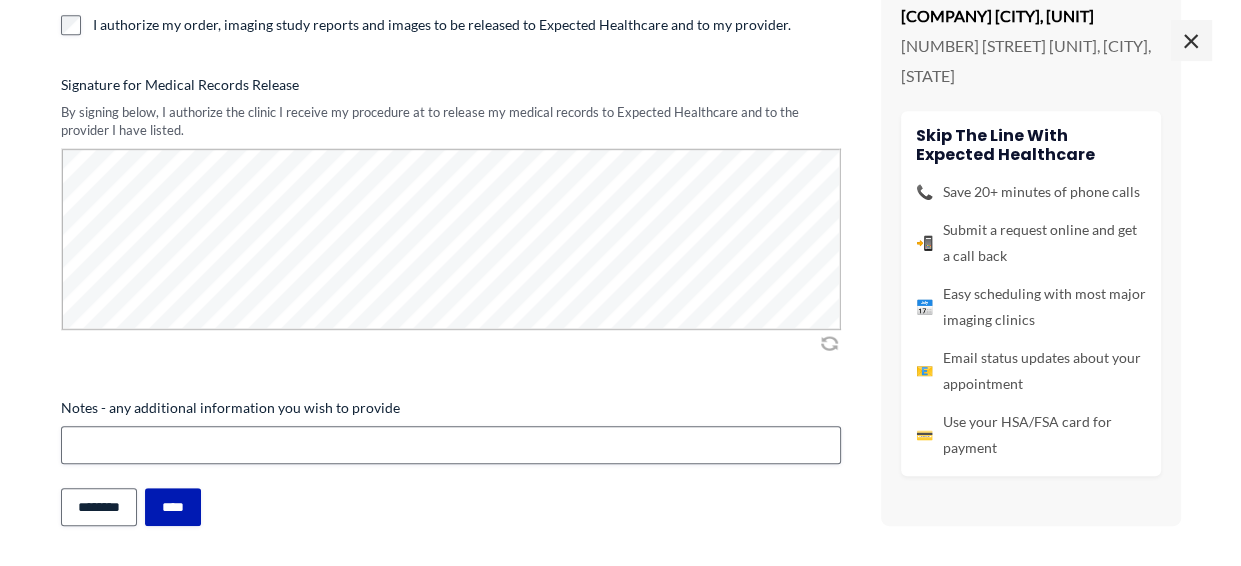 type on "**********" 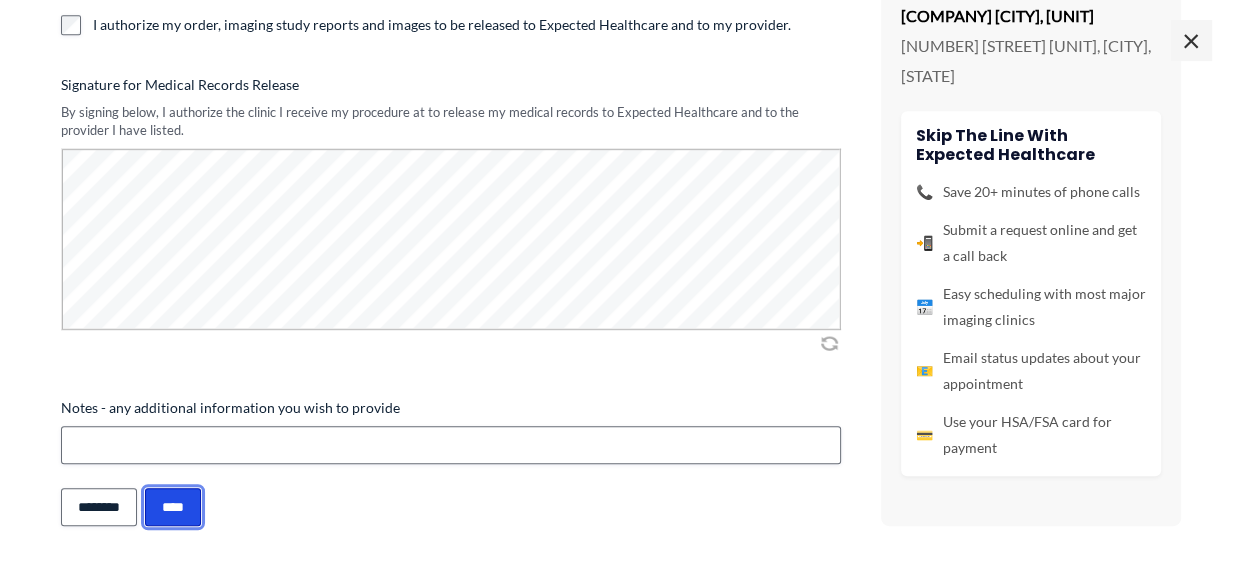 drag, startPoint x: 190, startPoint y: 493, endPoint x: 217, endPoint y: 499, distance: 27.658634 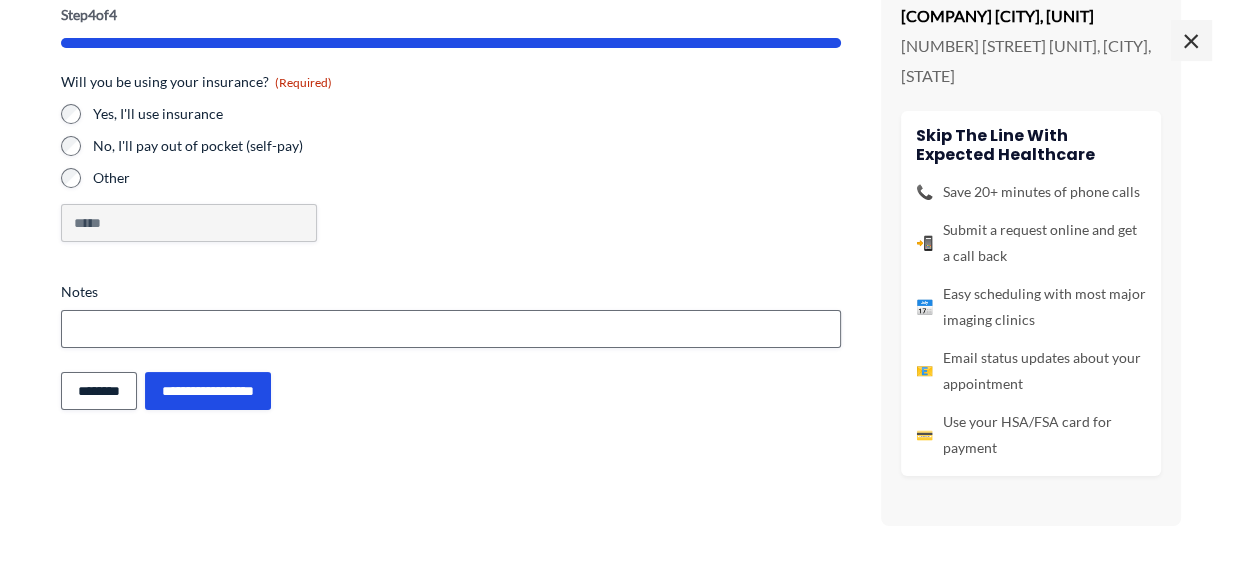scroll, scrollTop: 147, scrollLeft: 0, axis: vertical 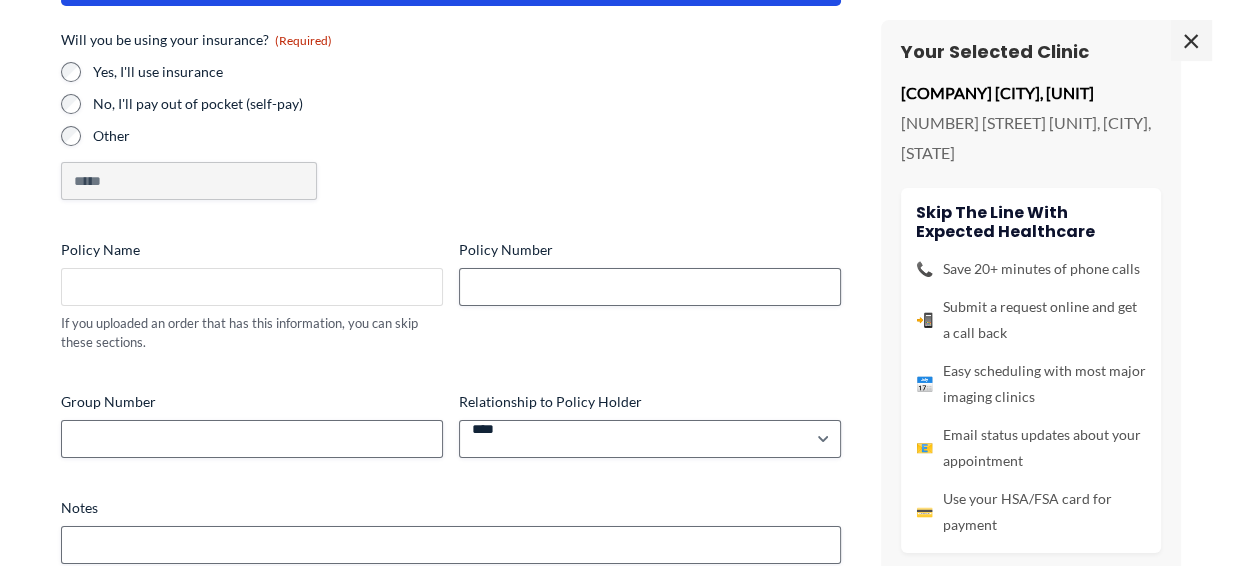 click on "Policy Name" at bounding box center (252, 287) 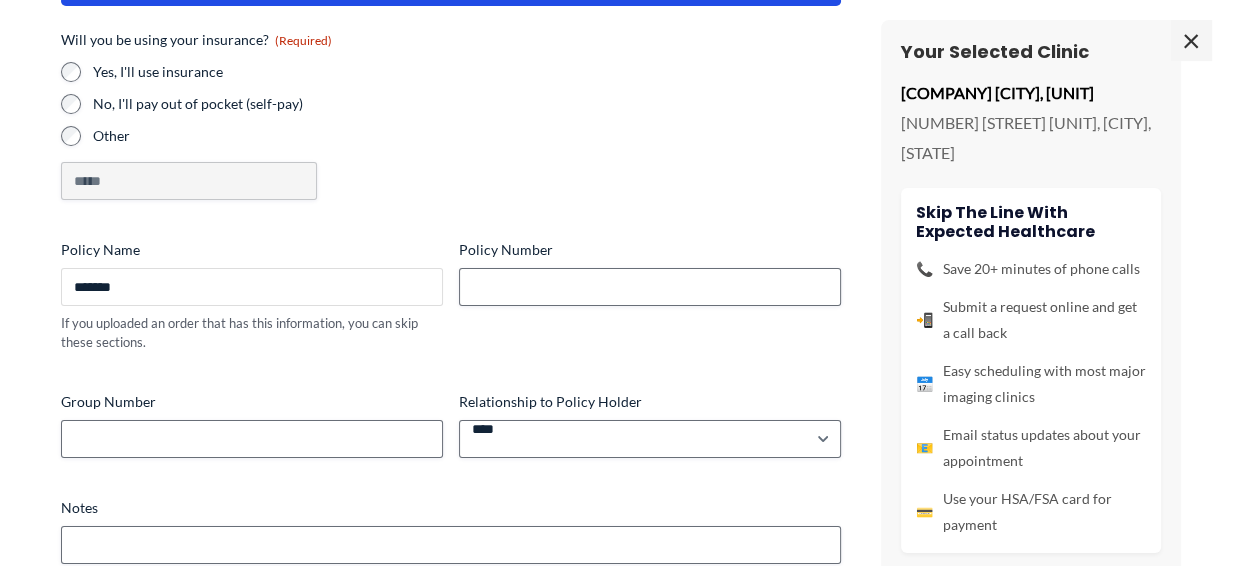 scroll, scrollTop: 259, scrollLeft: 0, axis: vertical 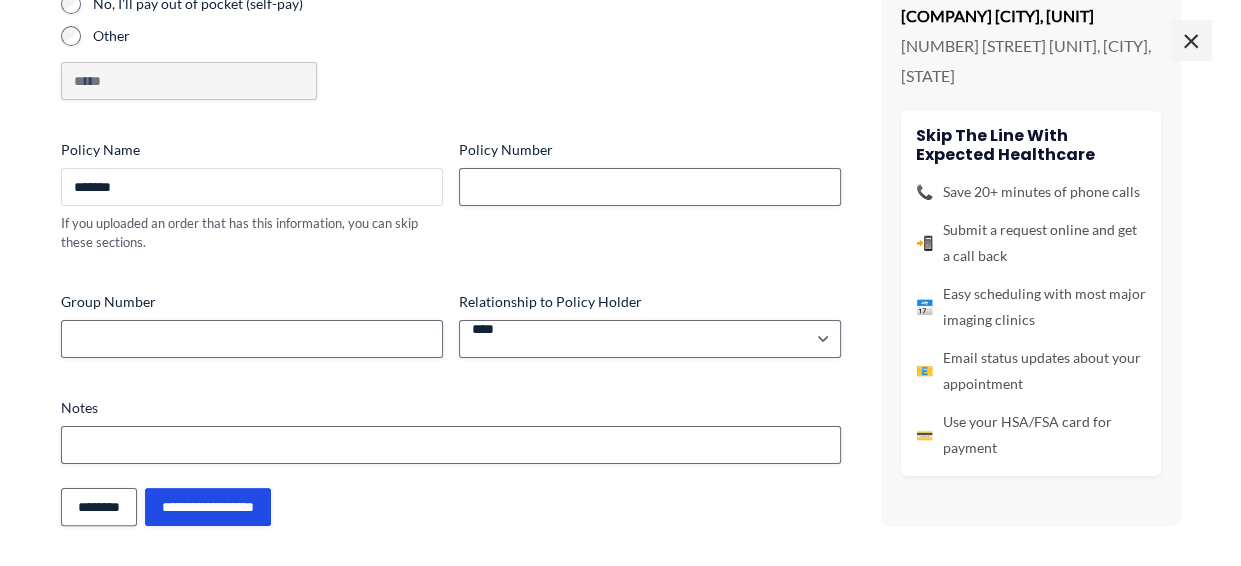 click on "*******" at bounding box center [252, 187] 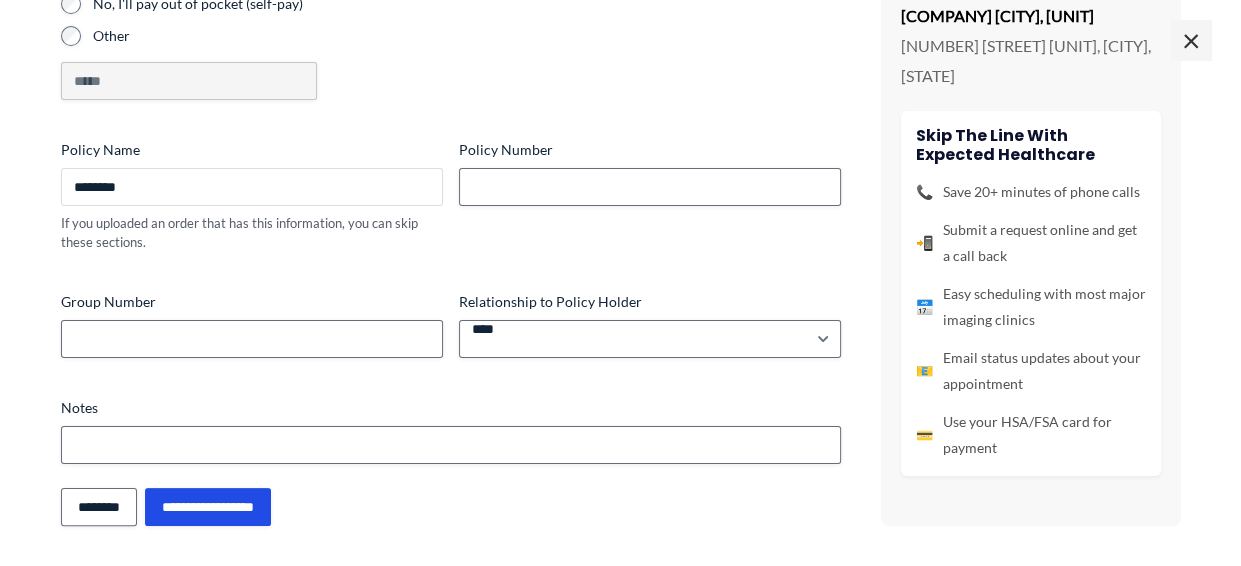 scroll, scrollTop: 1551, scrollLeft: 0, axis: vertical 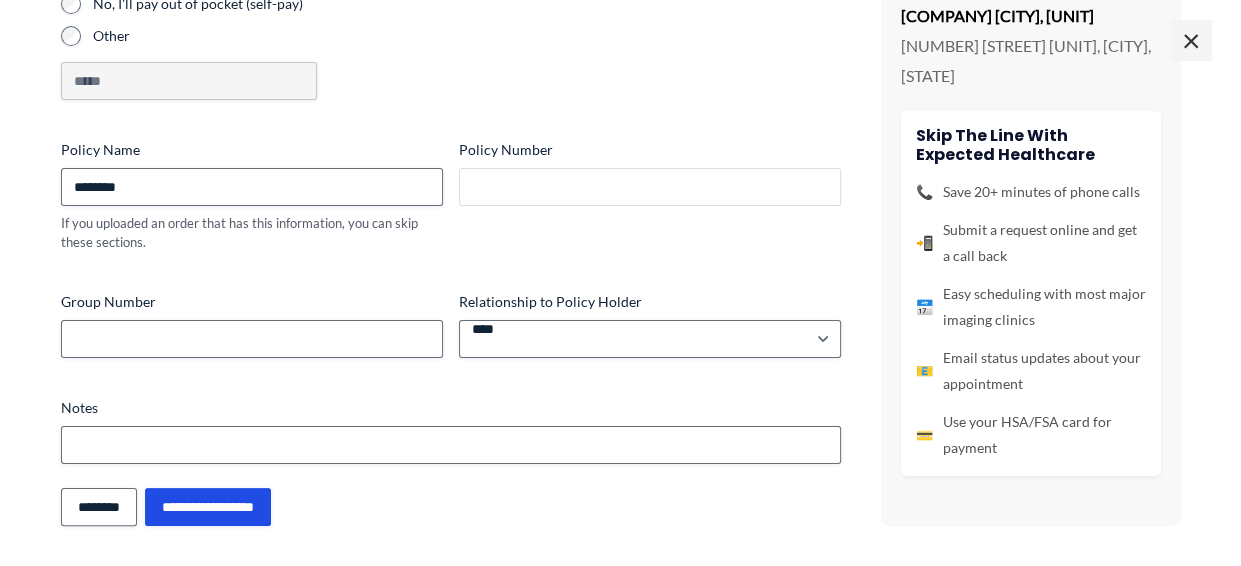 drag, startPoint x: 481, startPoint y: 180, endPoint x: 495, endPoint y: 183, distance: 14.3178215 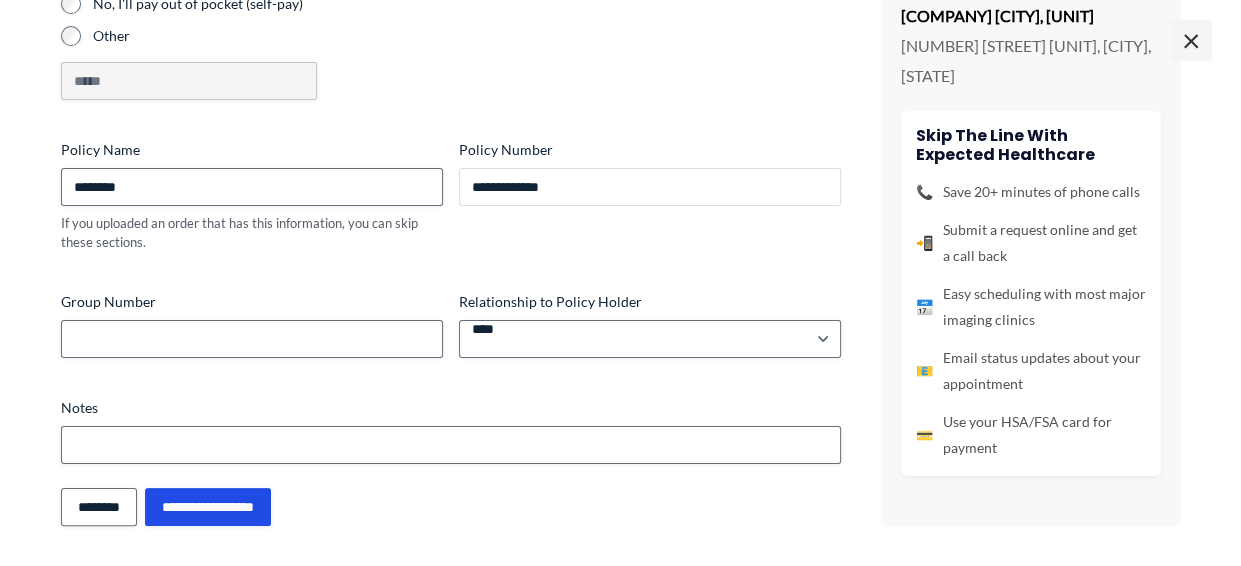 type on "**********" 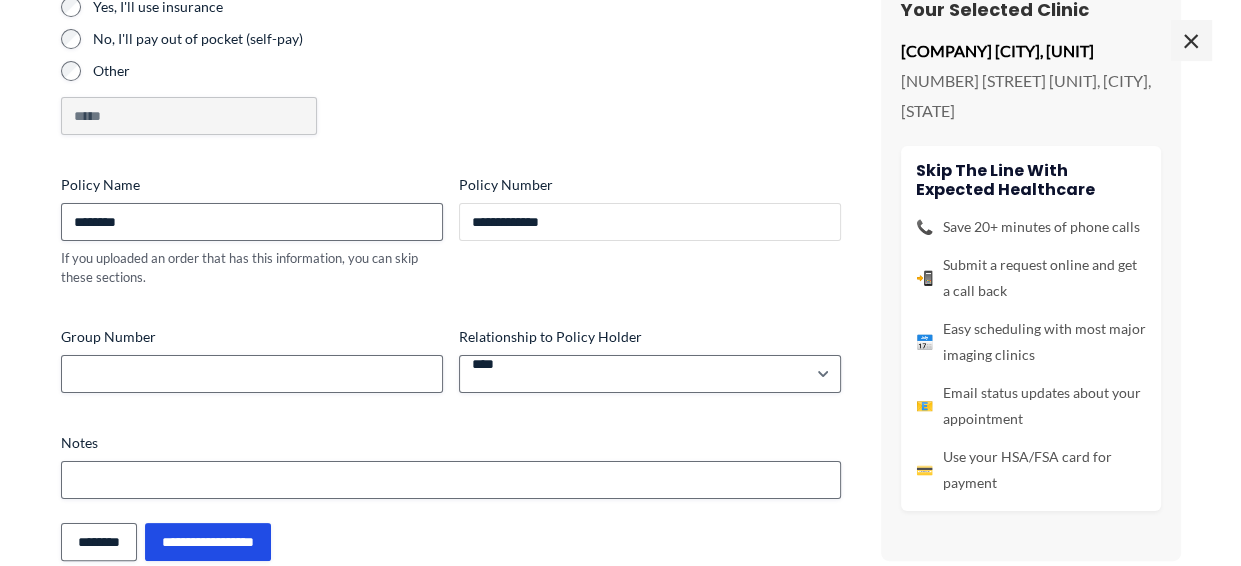 scroll, scrollTop: 259, scrollLeft: 0, axis: vertical 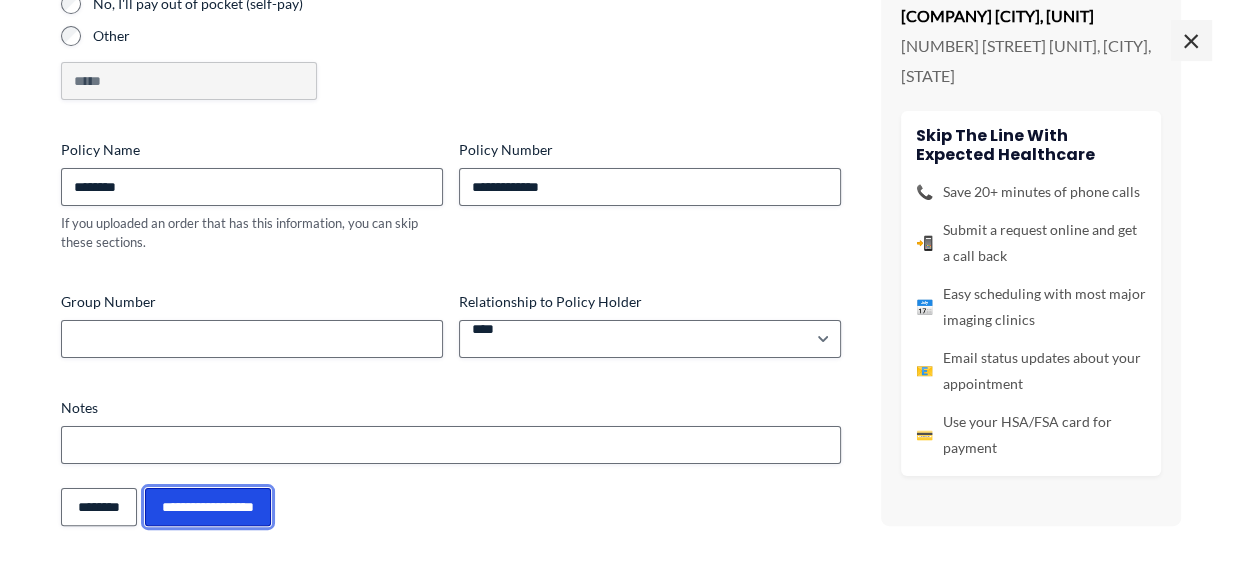 click on "**********" at bounding box center [208, 507] 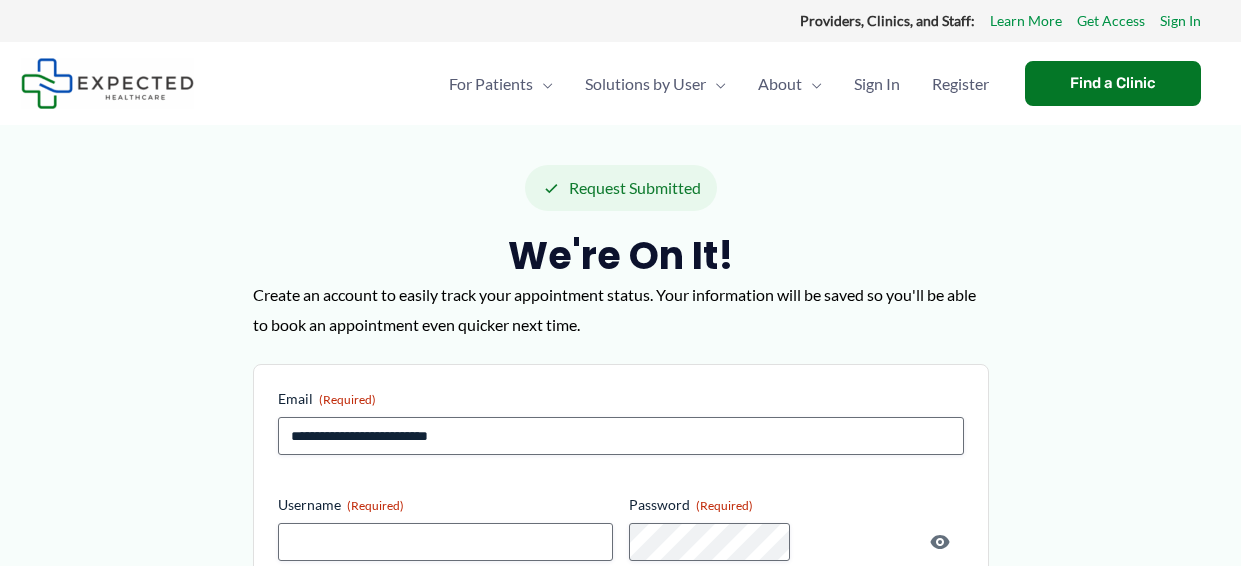 scroll, scrollTop: 0, scrollLeft: 0, axis: both 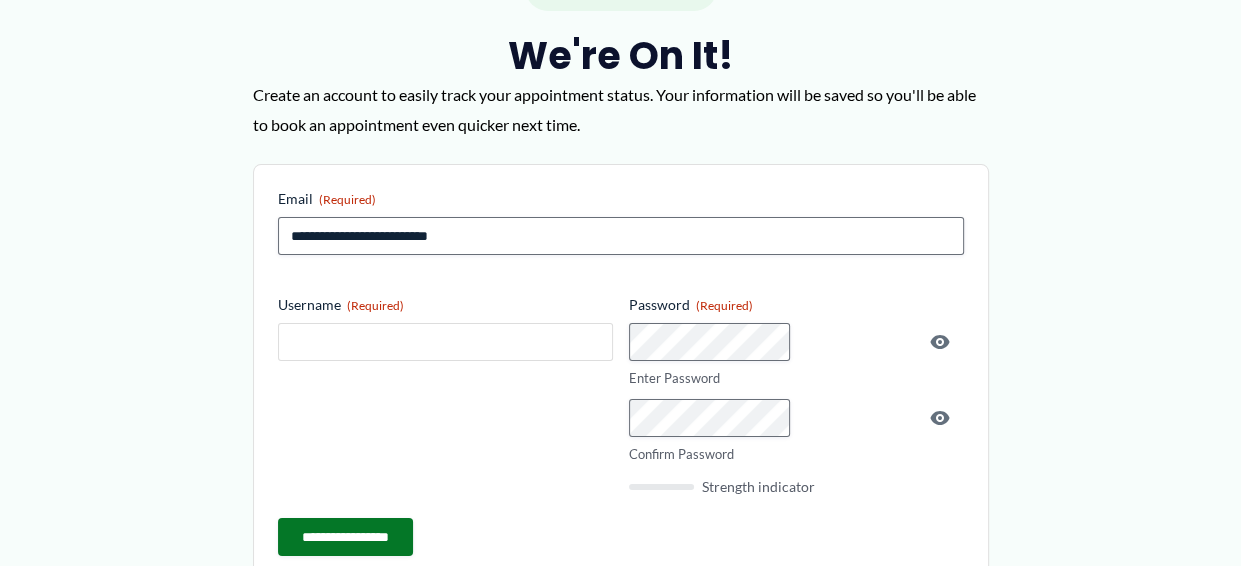click on "Username (Required)" at bounding box center [445, 342] 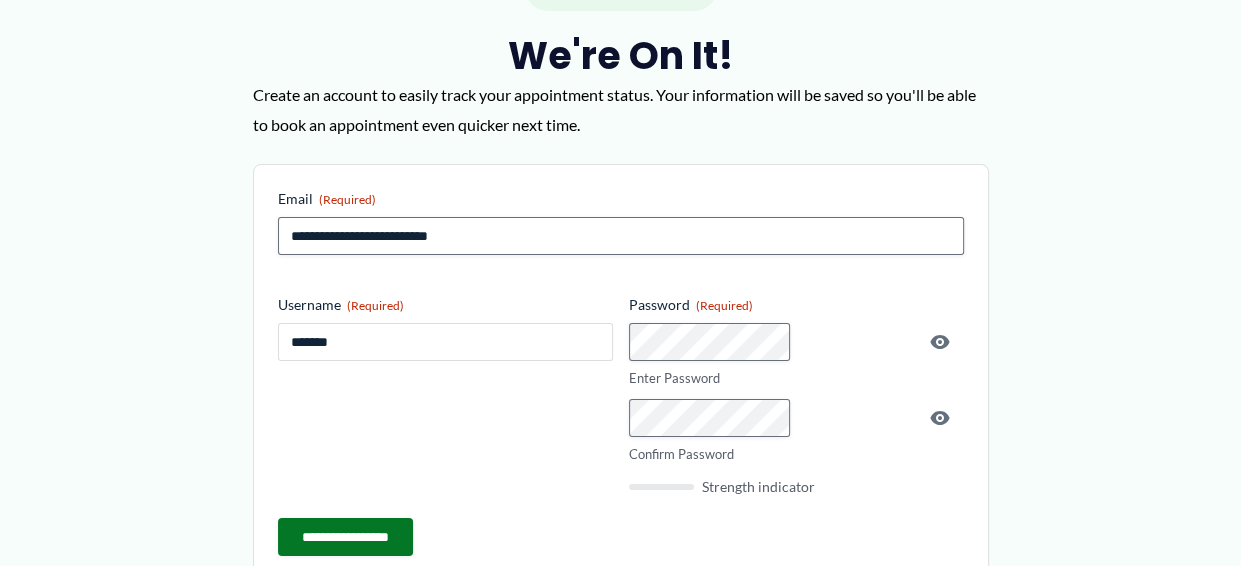 type on "*******" 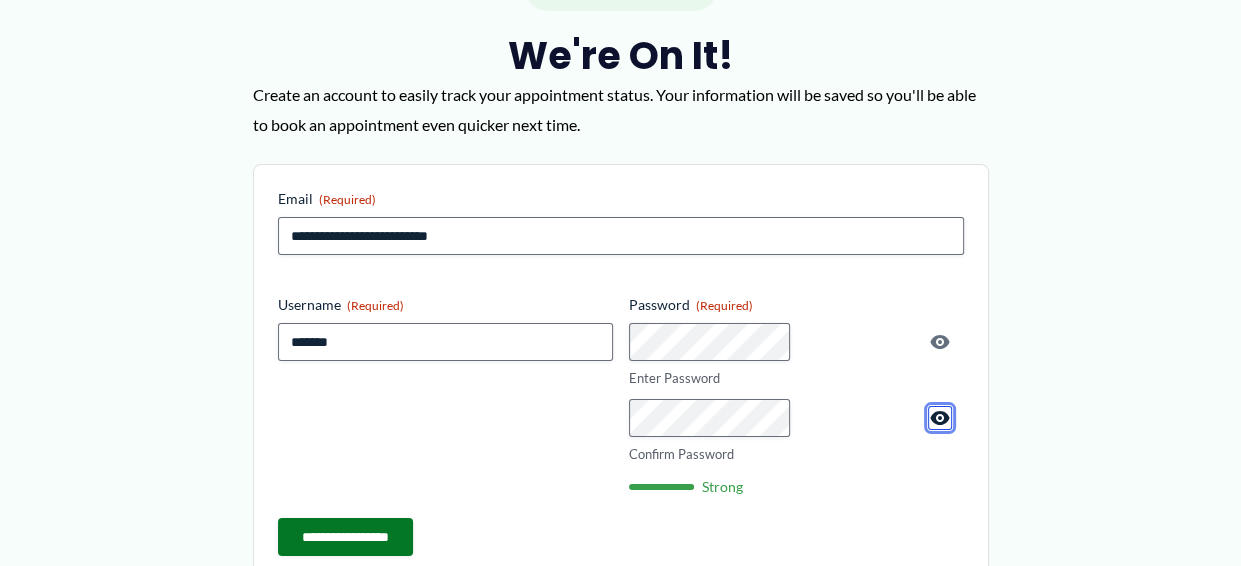 click at bounding box center (940, 418) 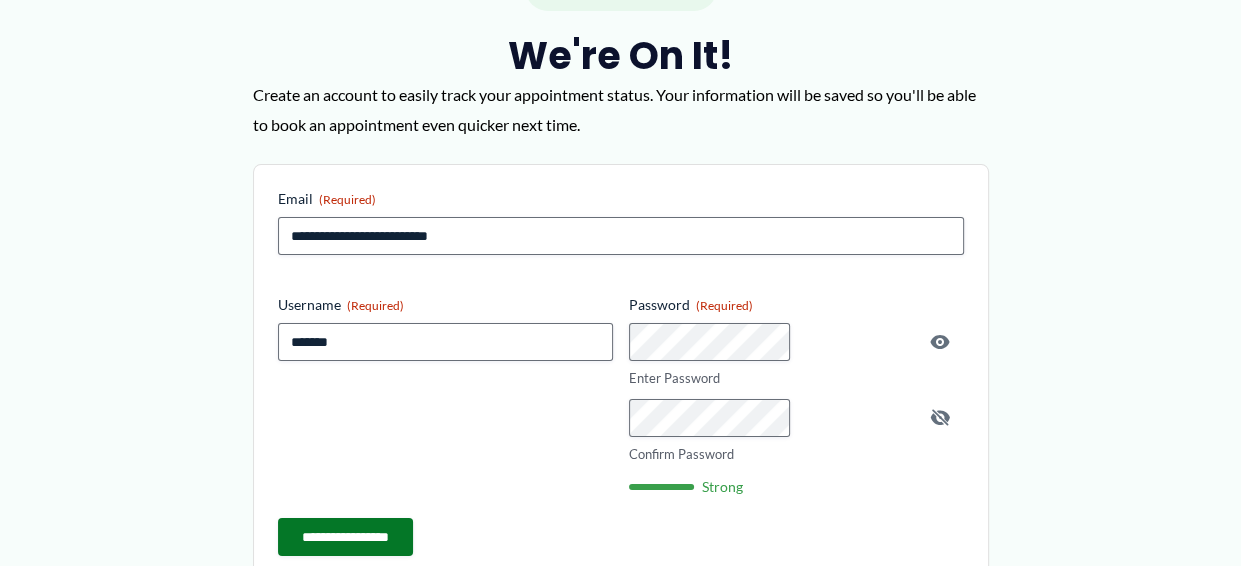click on "**********" at bounding box center (620, 776) 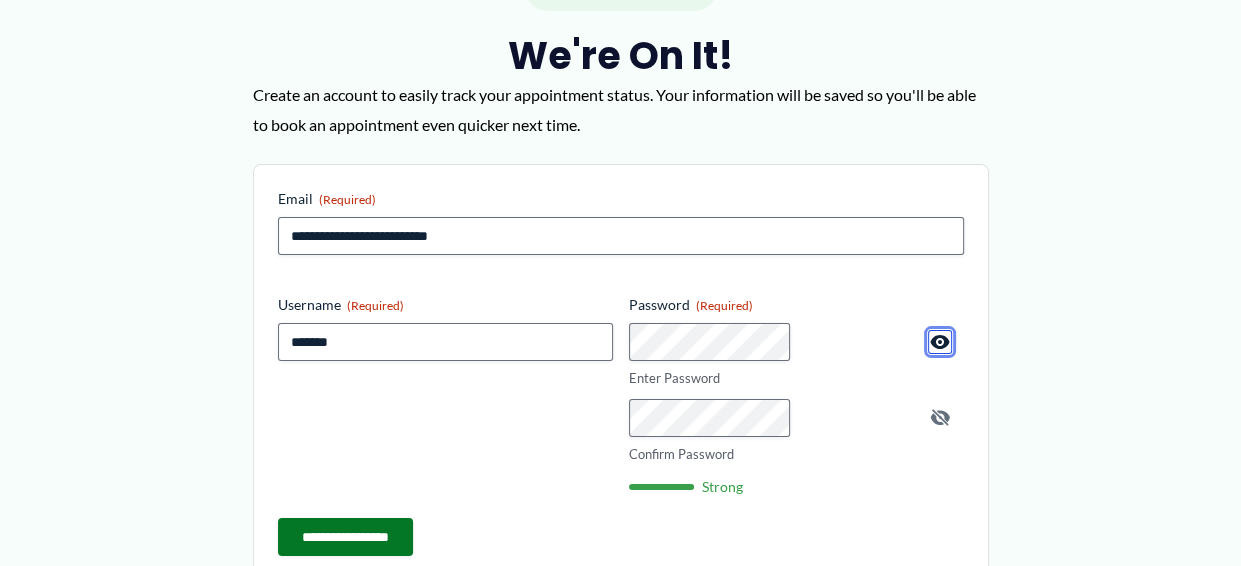 click at bounding box center (940, 342) 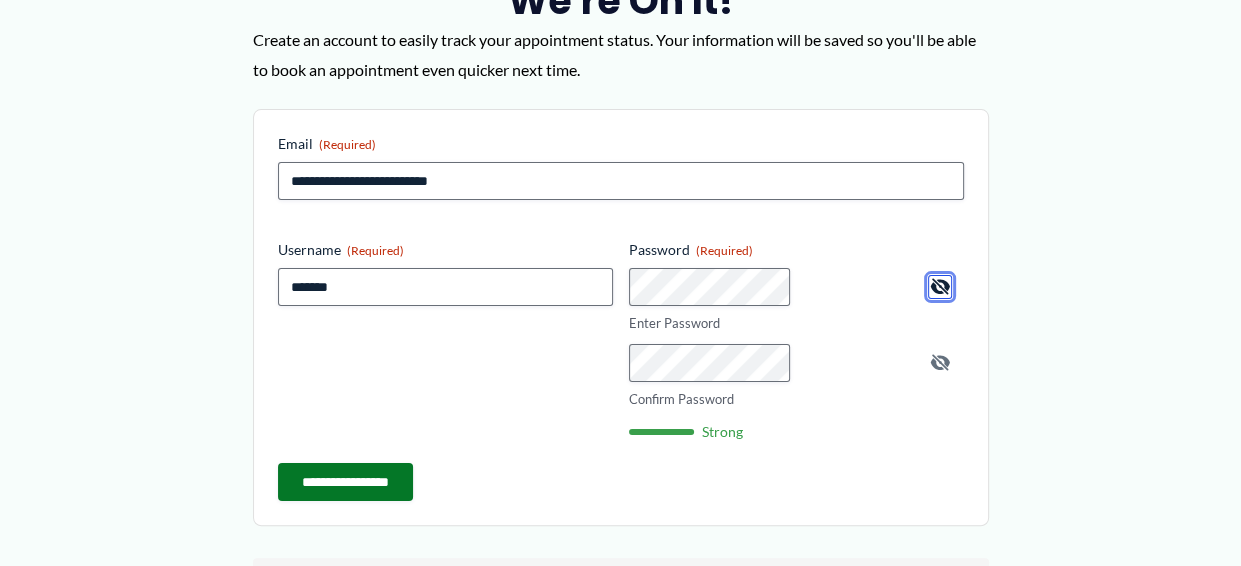 scroll, scrollTop: 300, scrollLeft: 0, axis: vertical 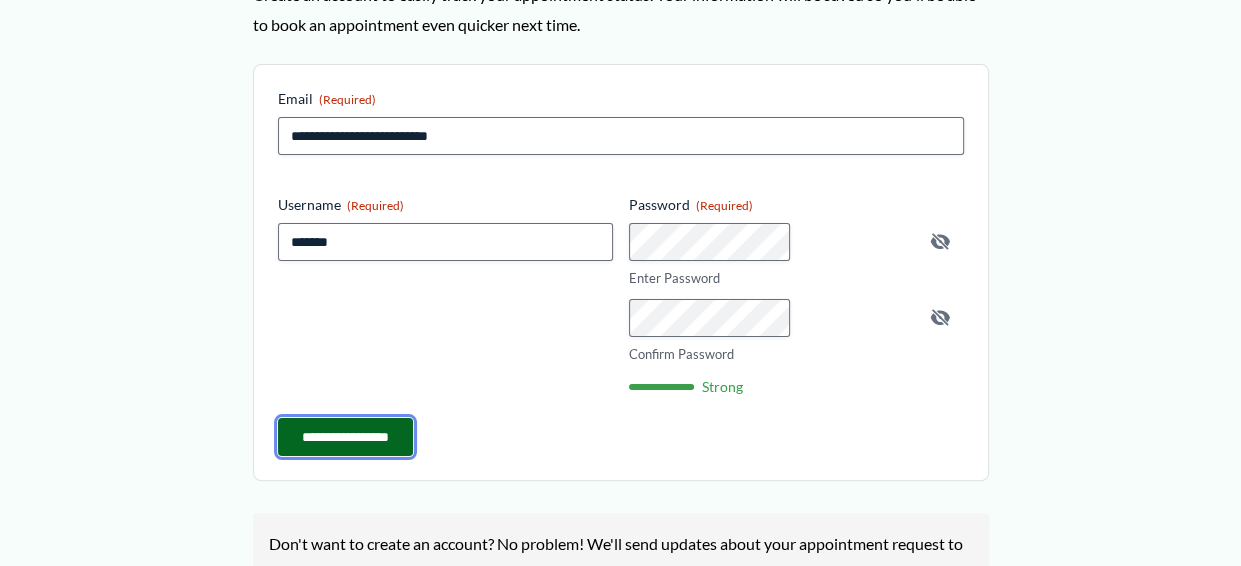 click on "**********" at bounding box center [345, 437] 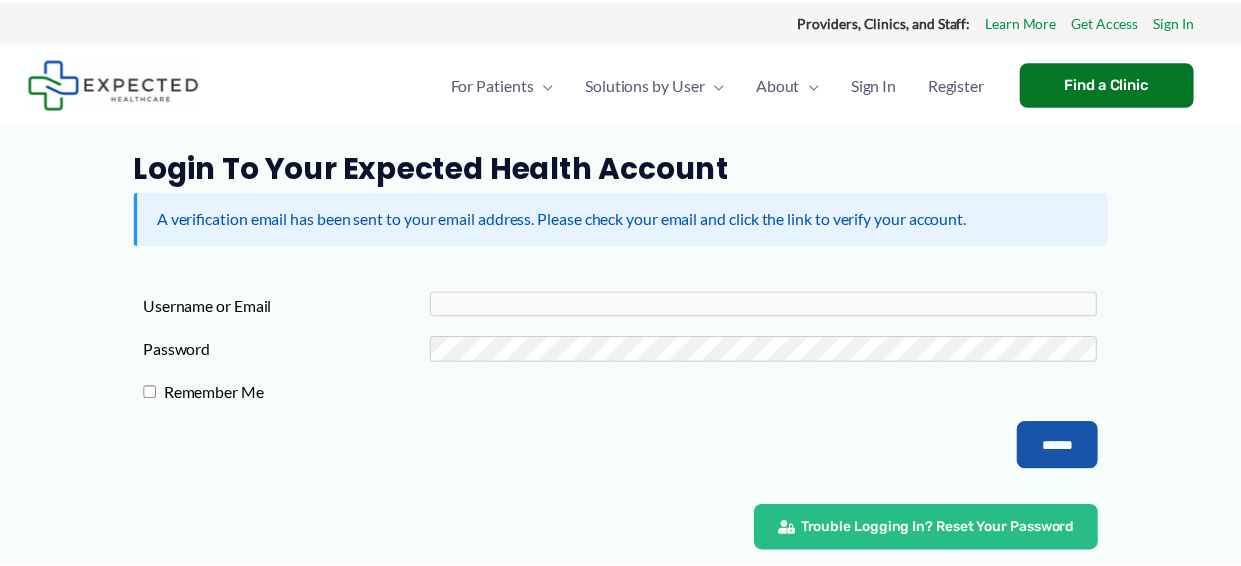 scroll, scrollTop: 0, scrollLeft: 0, axis: both 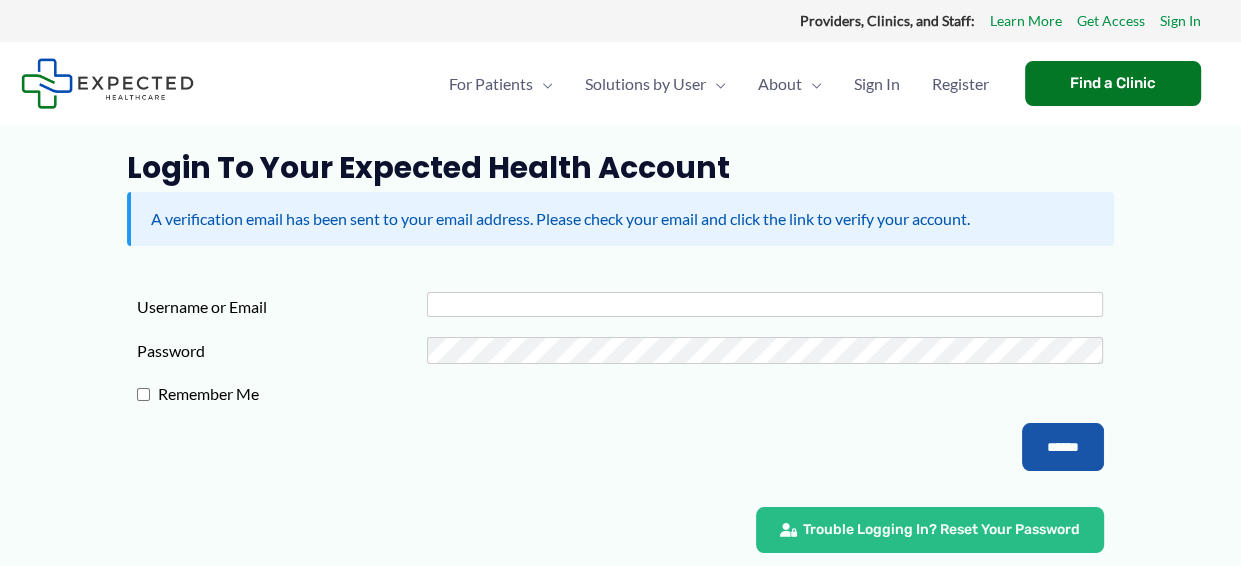 click on "Username or Email" at bounding box center (765, 304) 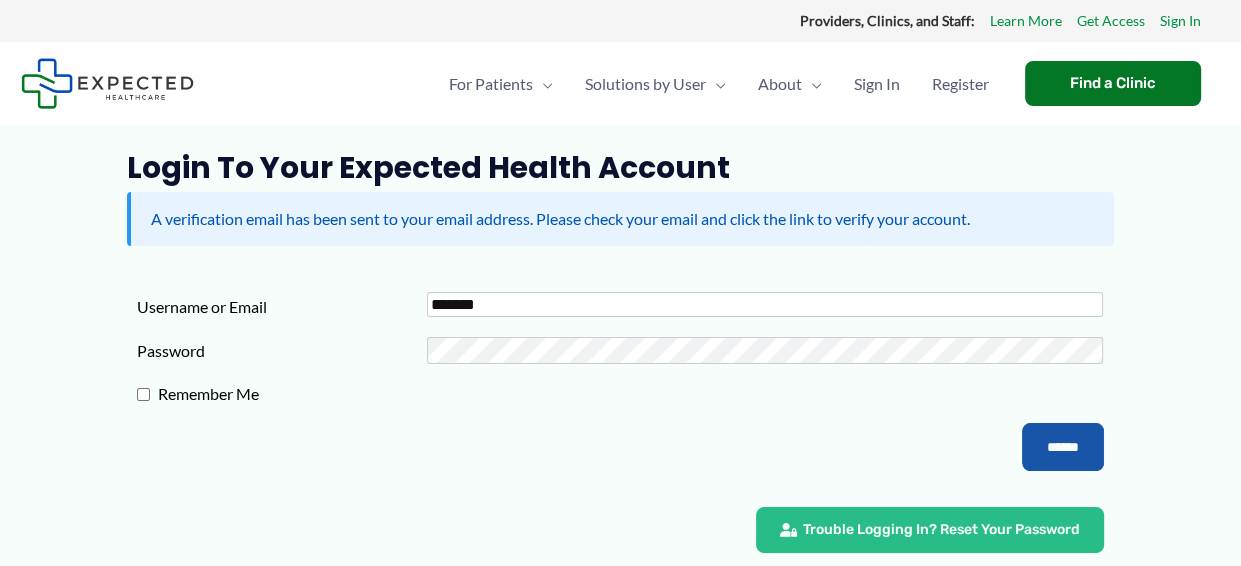 type on "*******" 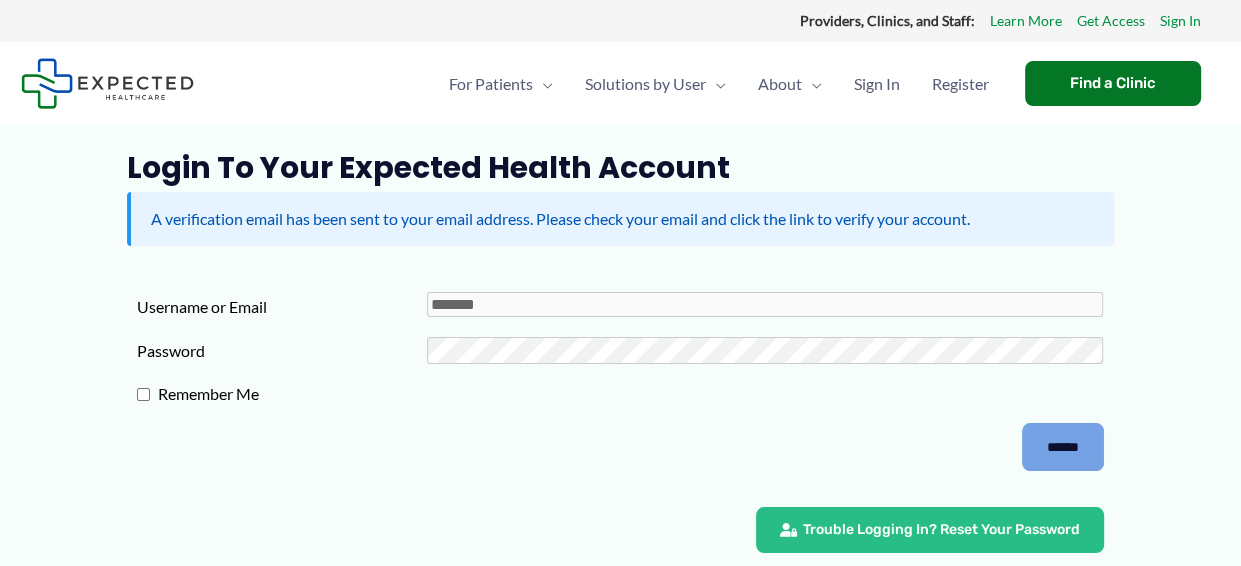 click on "******" at bounding box center (1063, 447) 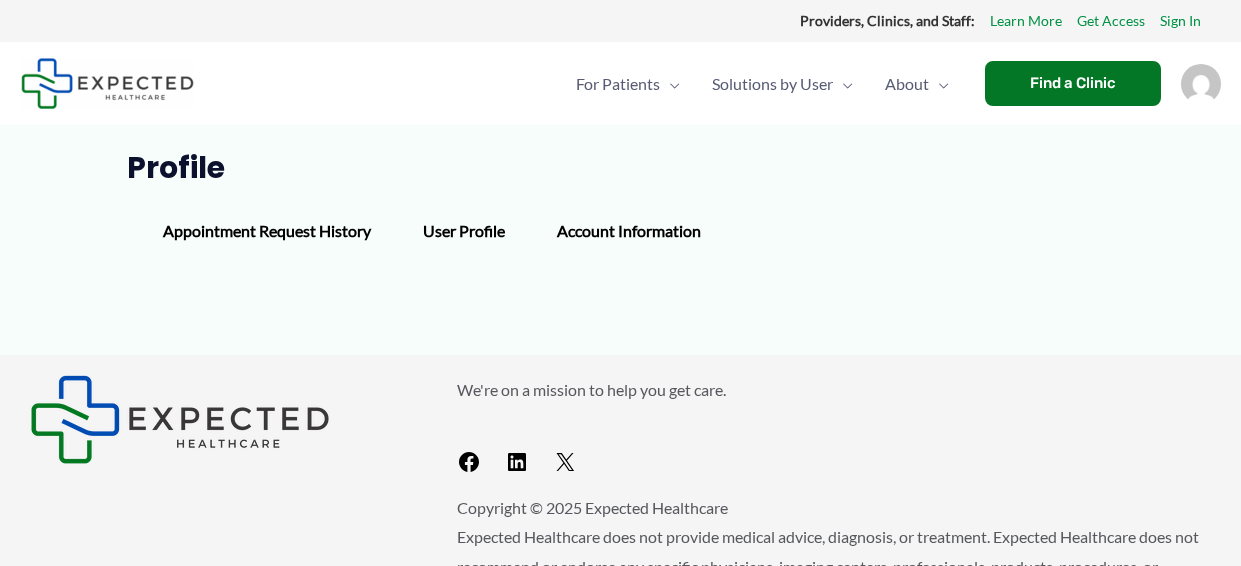 scroll, scrollTop: 0, scrollLeft: 0, axis: both 